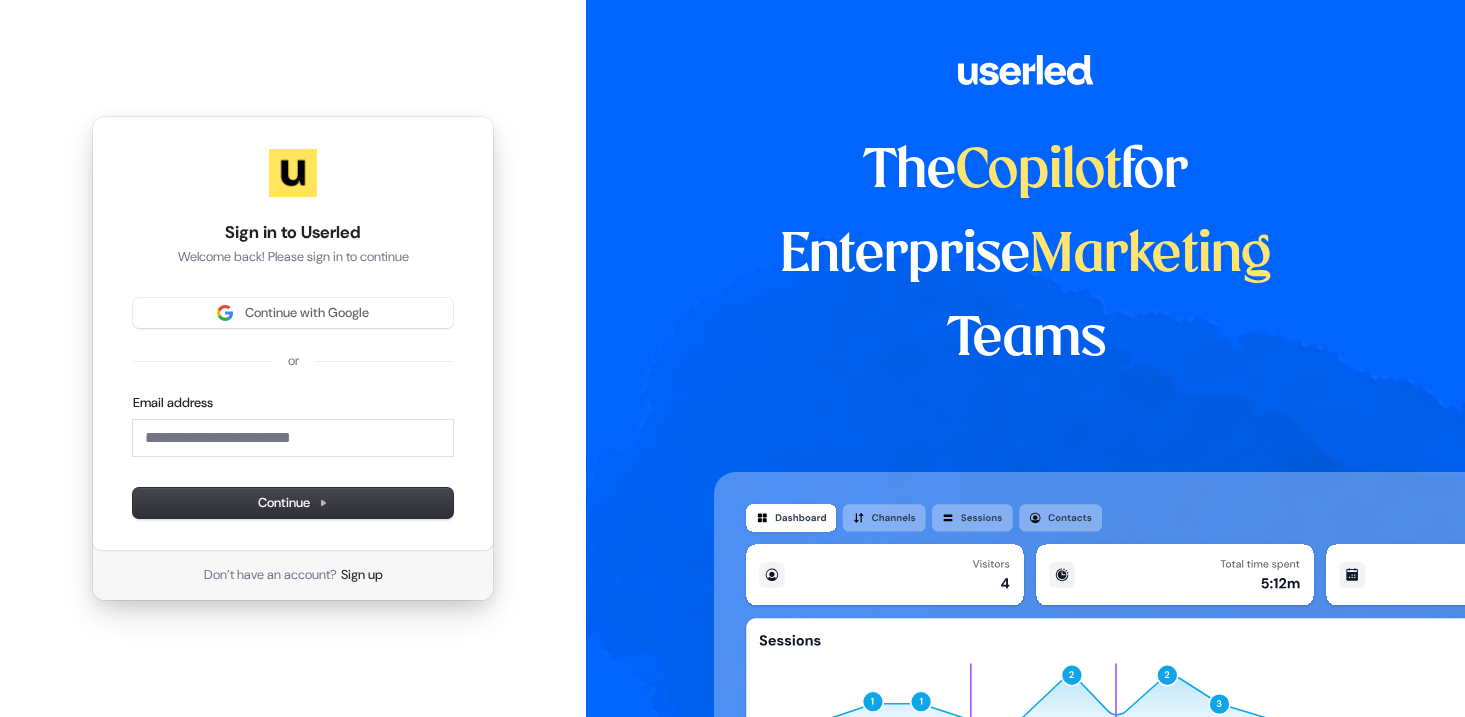 scroll, scrollTop: 0, scrollLeft: 0, axis: both 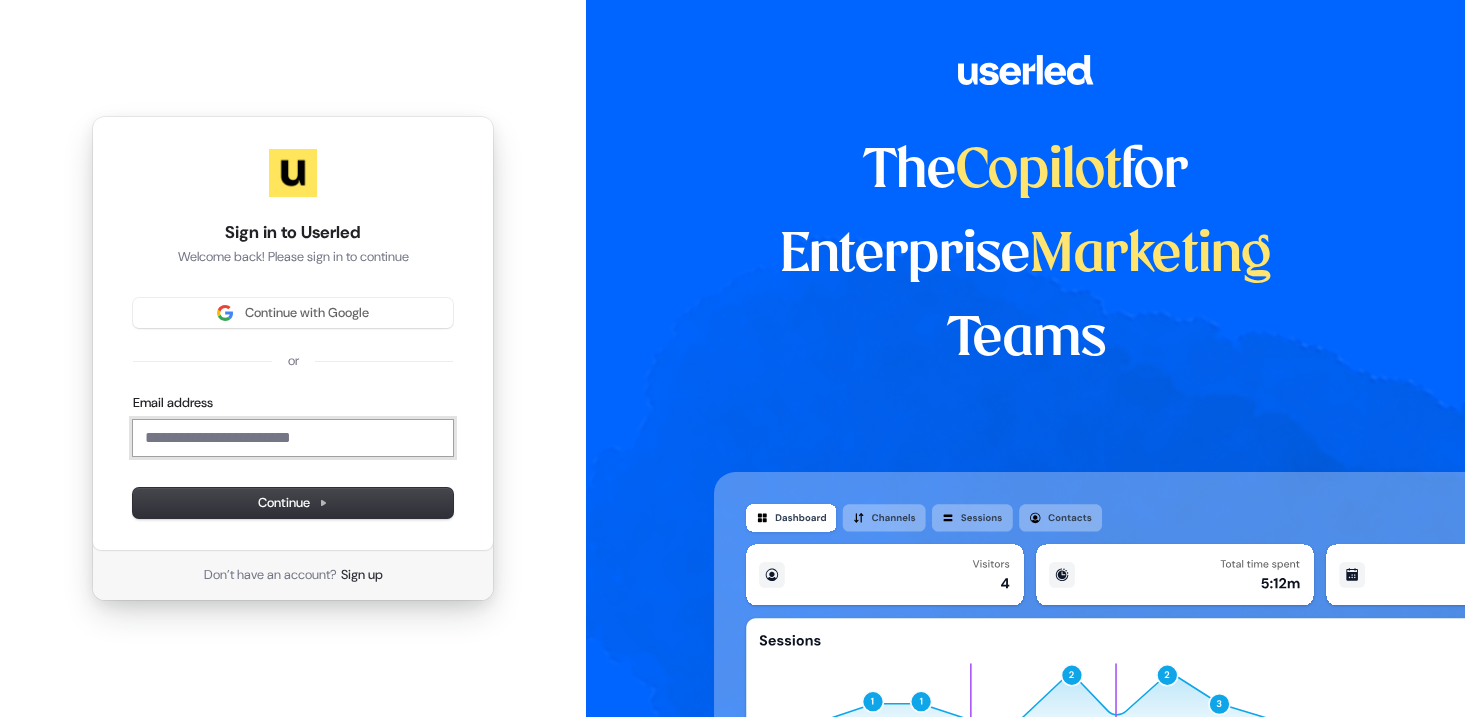 click on "Email address" at bounding box center [293, 438] 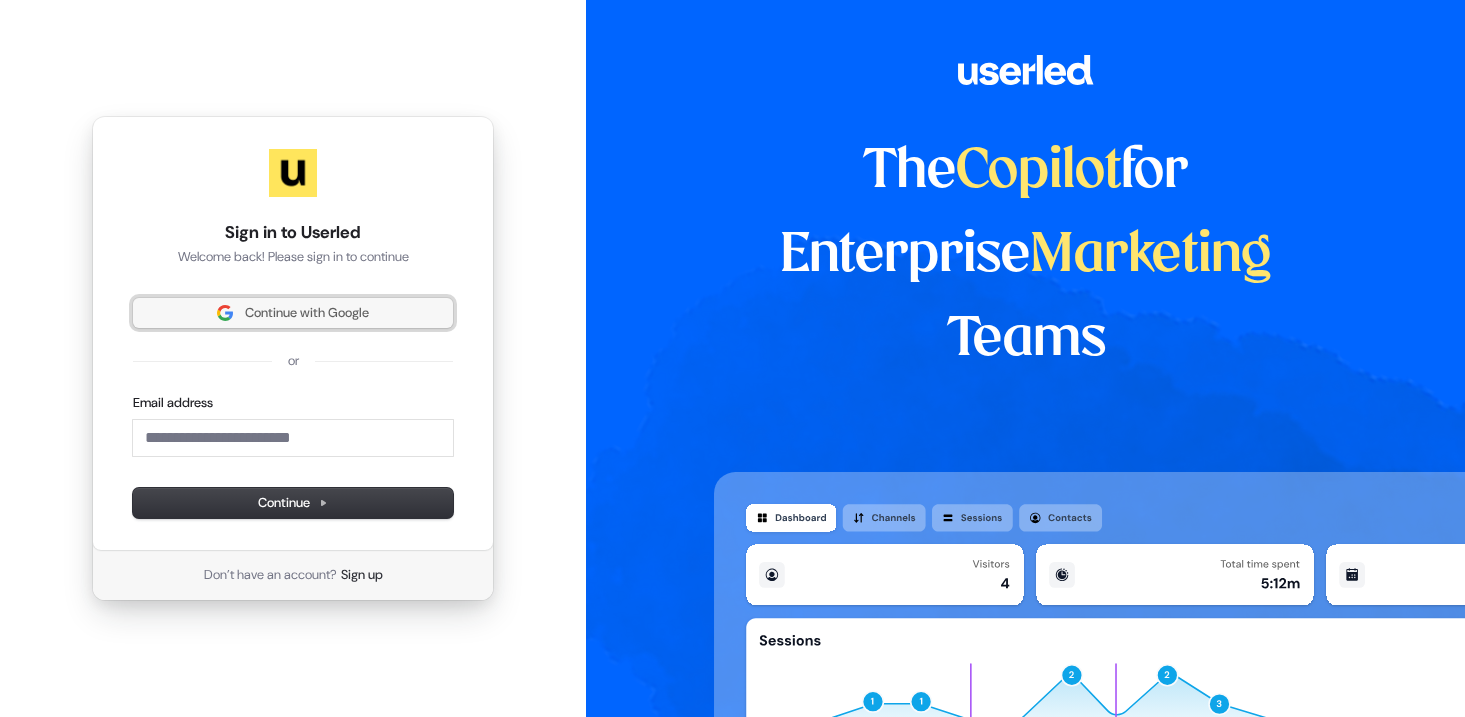 click on "Continue with Google" at bounding box center (307, 313) 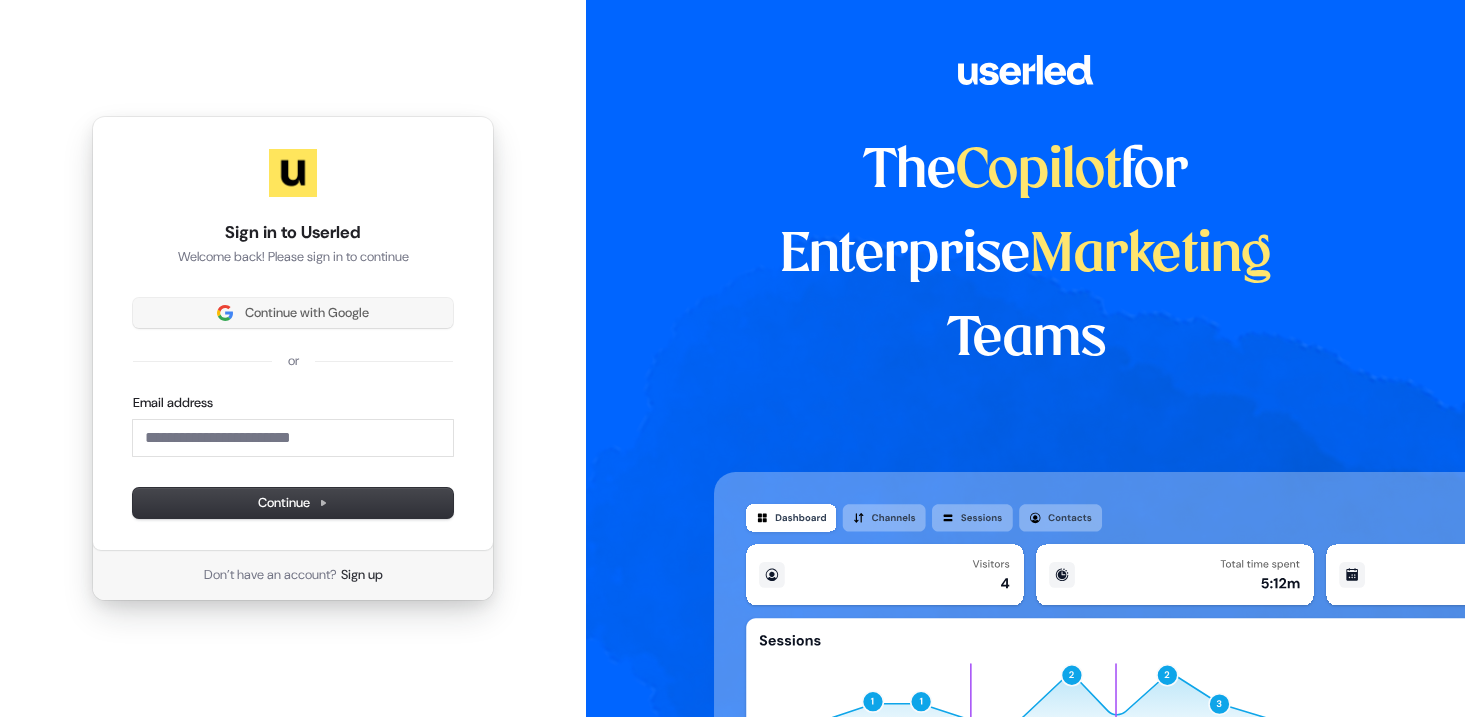 type 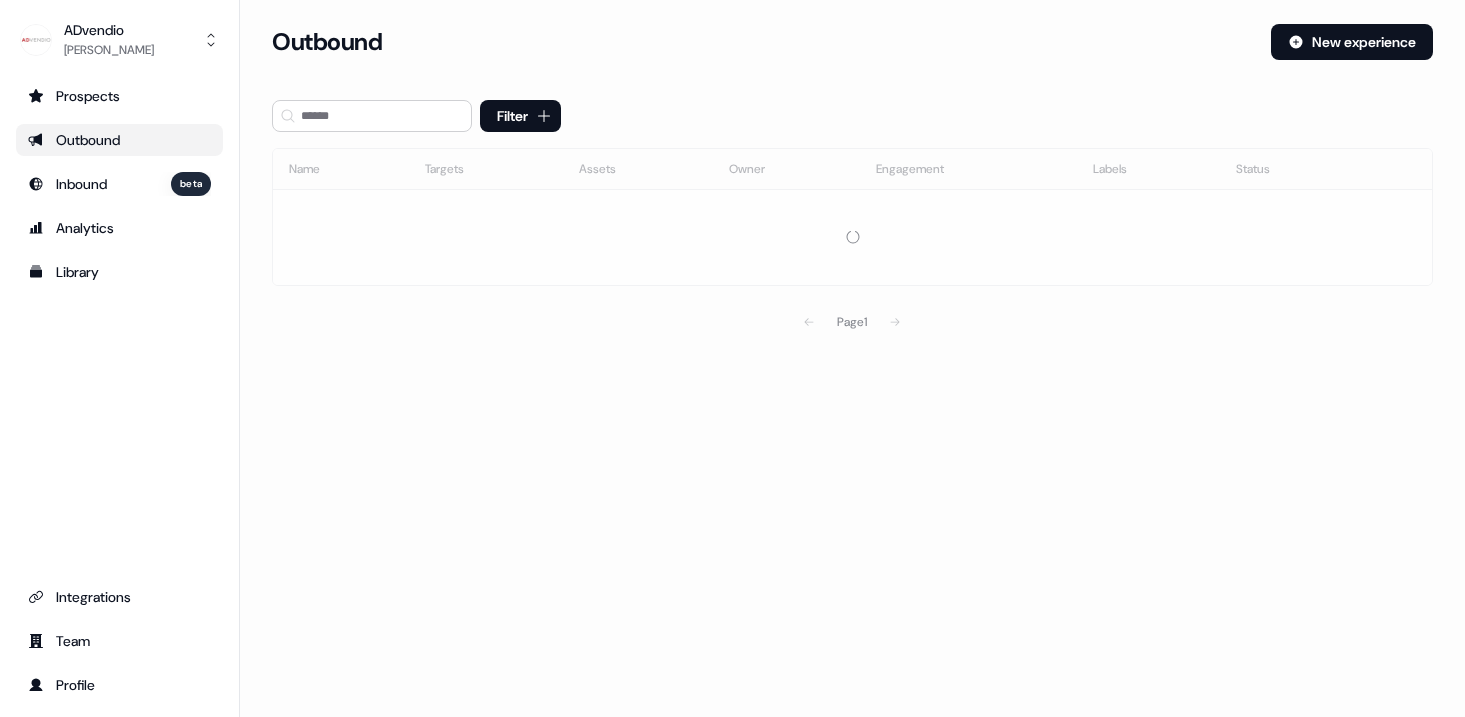 scroll, scrollTop: 0, scrollLeft: 0, axis: both 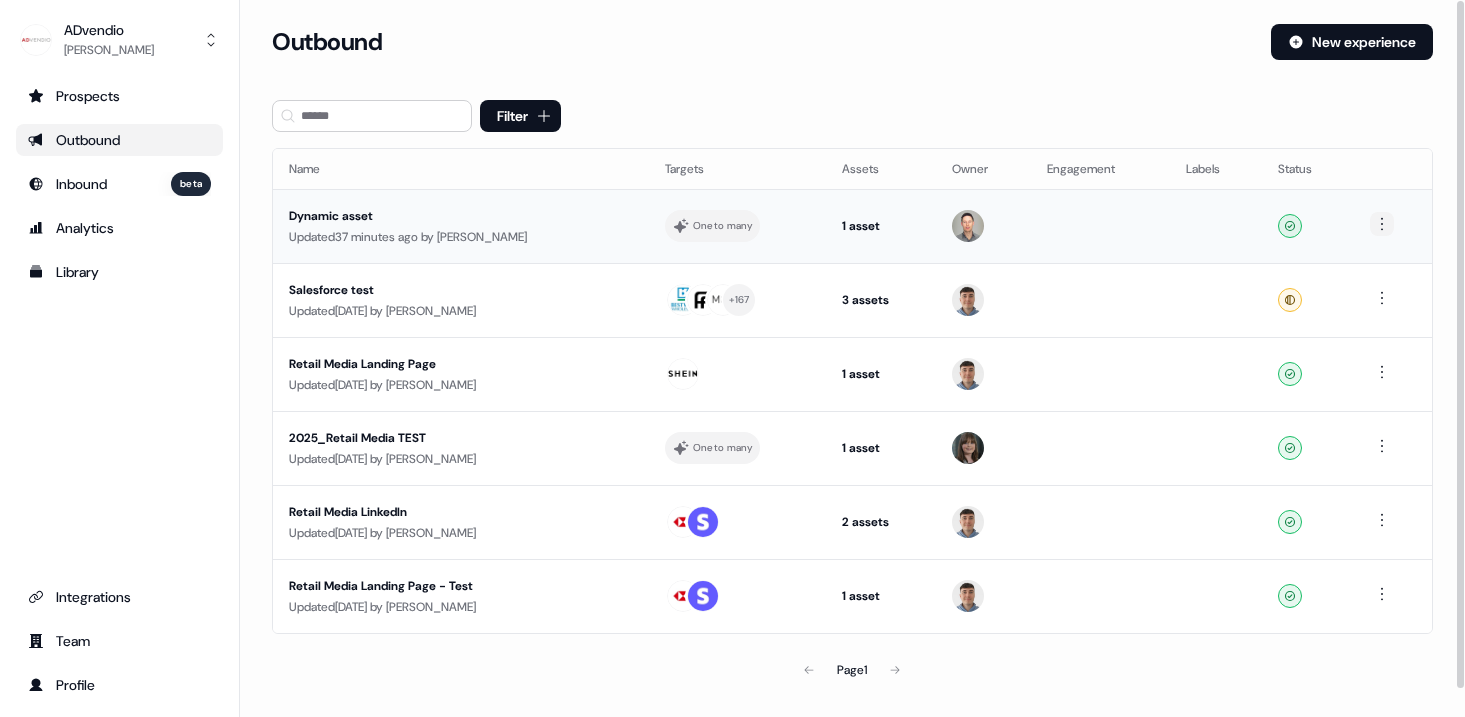 click on "For the best experience switch devices to a bigger screen. Go to [DOMAIN_NAME] ADvendio [PERSON_NAME] Prospects Outbound Inbound beta Analytics Library   Integrations Team Profile Loading... Outbound New experience Filter Name Targets Assets Owner Engagement Labels Status Dynamic asset Updated  37 minutes ago   by   [PERSON_NAME] One to many 1   asset Outreach (Starter) Ready Salesforce test Updated  [DATE]   by   [PERSON_NAME] + 167 3   assets Outreach (Starter), LinkedIn Square, LinkedIn Square Ready Retail Media Landing Page Updated  [DATE]   by   [PERSON_NAME] 1   asset Outreach (Starter) Ready 2025_Retail Media TEST Updated  [DATE]   by   [PERSON_NAME] One to many 1   asset Outreach (Starter) Ready Retail Media LinkedIn Updated  [DATE]   by   [PERSON_NAME] 2   assets Outreach (Starter), LinkedIn Square Ready Retail Media Landing Page - Test Updated  [DATE]   by   [PERSON_NAME] 1   asset Outreach (Starter) Ready Page  1" at bounding box center (732, 358) 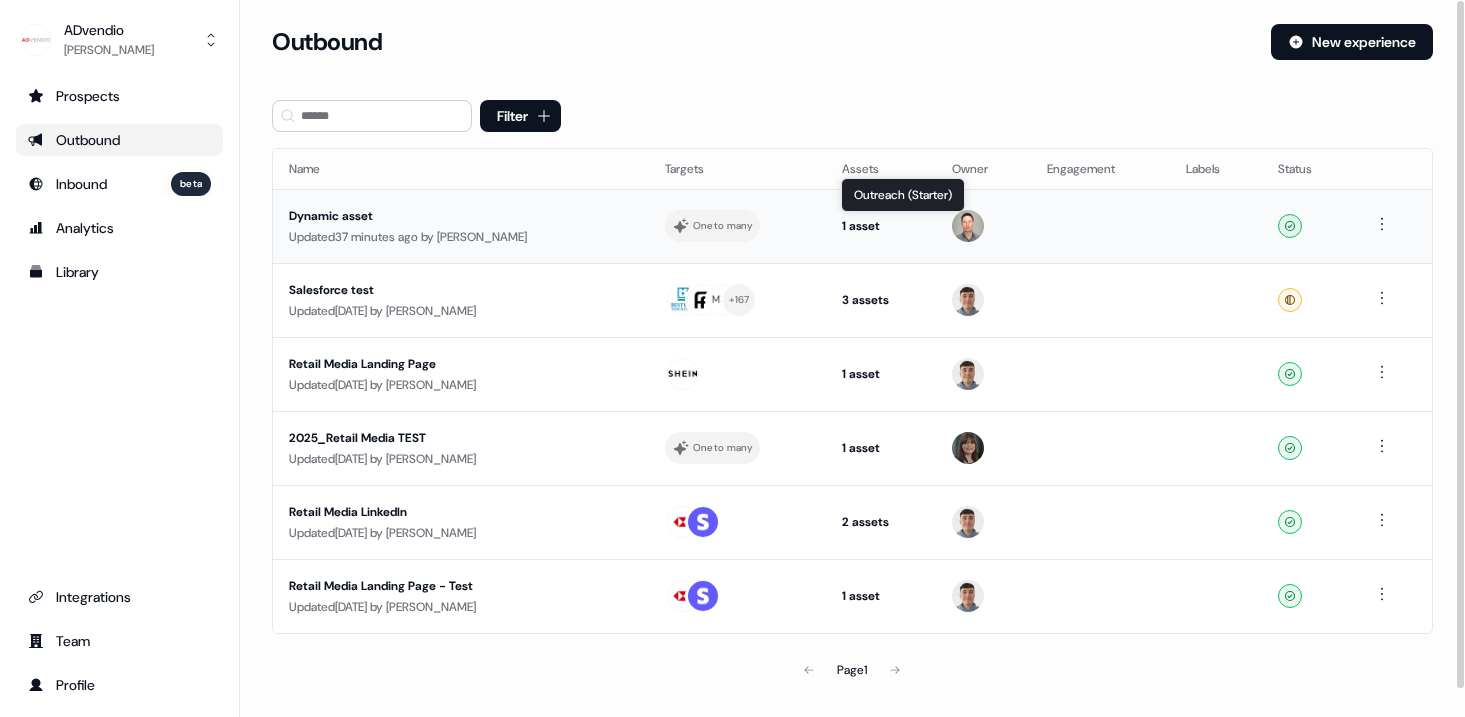 click on "Loading... Outbound New experience Filter Name Targets Assets Owner Engagement Labels Status Dynamic asset Updated  37 minutes ago   by   [PERSON_NAME] One to many 1   asset Outreach (Starter) Outreach (Starter) Outreach (Starter) Ready Salesforce test Updated  [DATE]   by   [PERSON_NAME] + 167 3   assets Outreach (Starter), LinkedIn Square, LinkedIn Square Ready Retail Media Landing Page Updated  [DATE]   by   [PERSON_NAME] 1   asset Outreach (Starter) Ready 2025_Retail Media TEST Updated  [DATE]   by   [PERSON_NAME] One to many 1   asset Outreach (Starter) Ready Retail Media LinkedIn Updated  [DATE]   by   [PERSON_NAME] 2   assets Outreach (Starter), LinkedIn Square Ready Retail Media Landing Page - Test Updated  [DATE]   by   [PERSON_NAME] 1   asset Outreach (Starter) Ready Page  1" at bounding box center [852, 385] 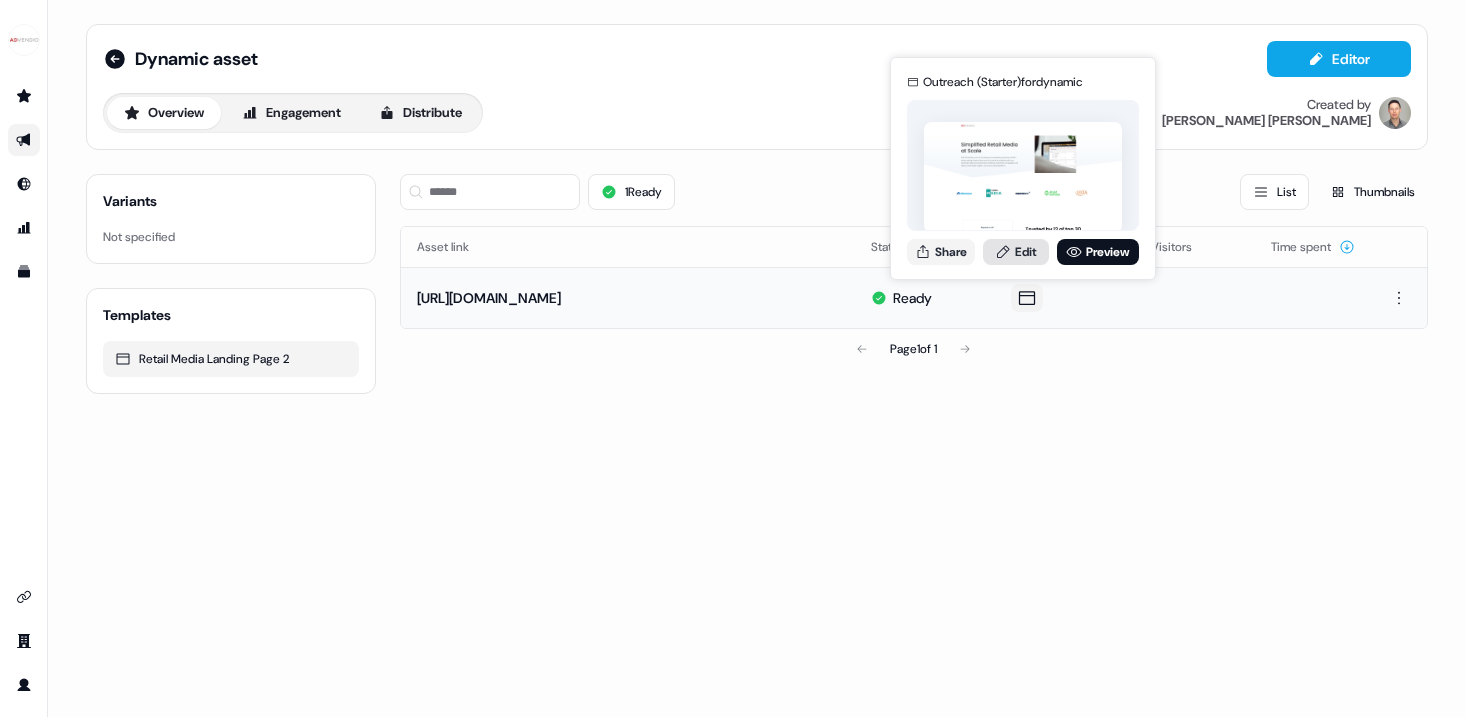 click on "Edit" at bounding box center [1016, 252] 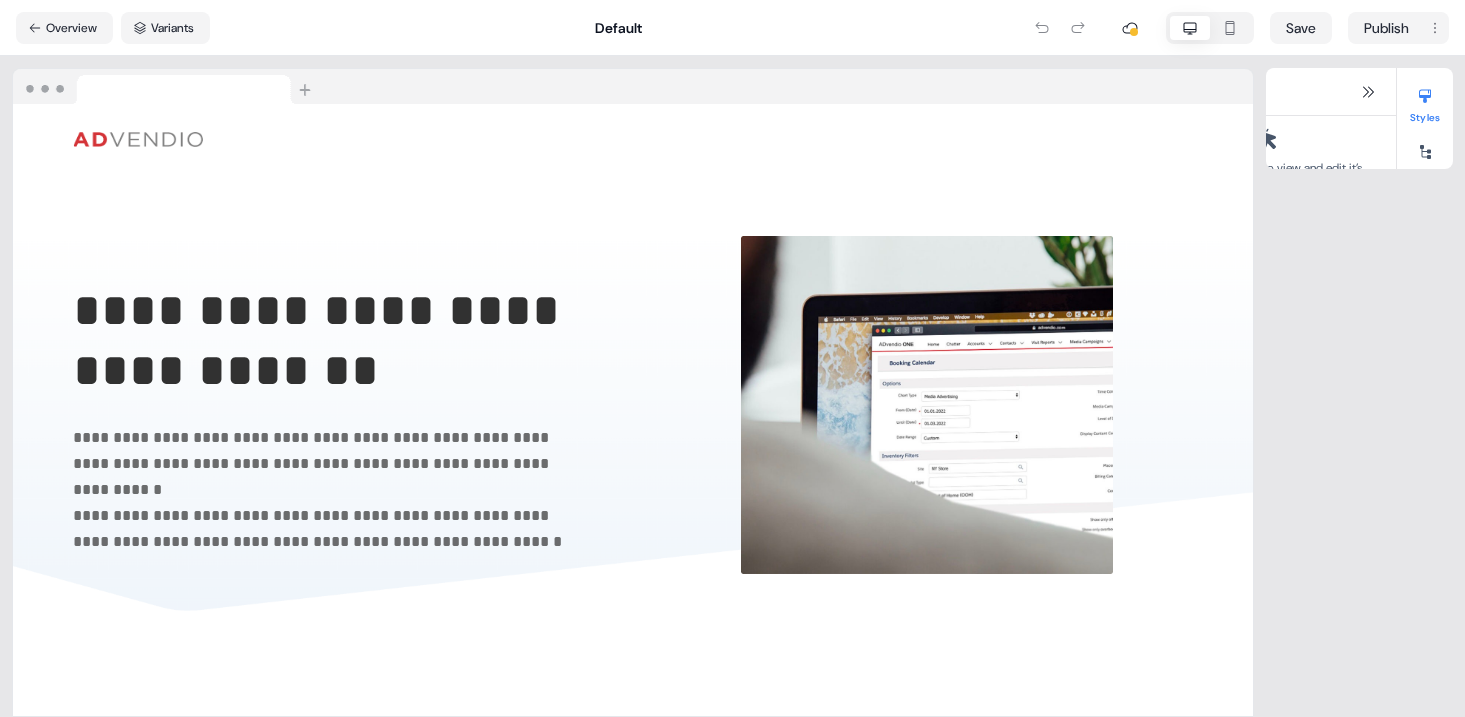 scroll, scrollTop: 0, scrollLeft: 0, axis: both 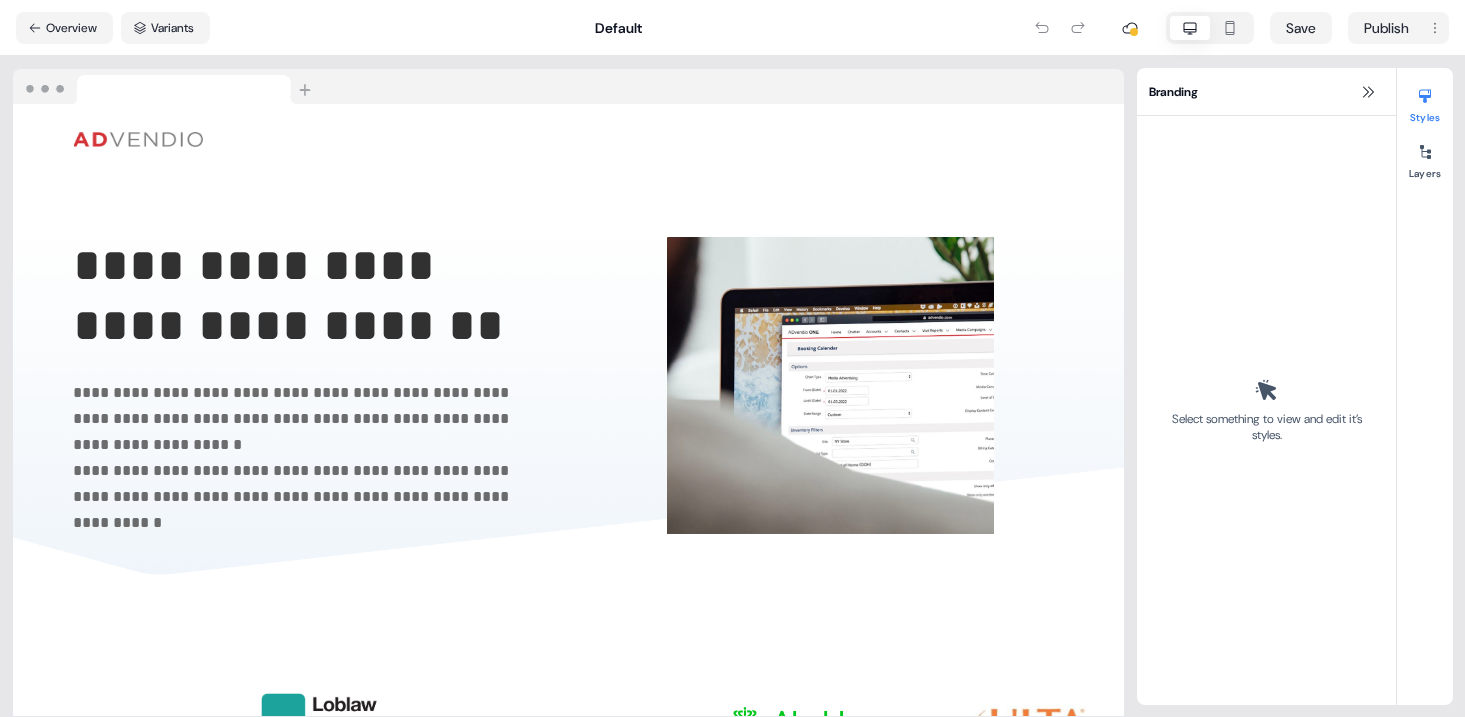 click 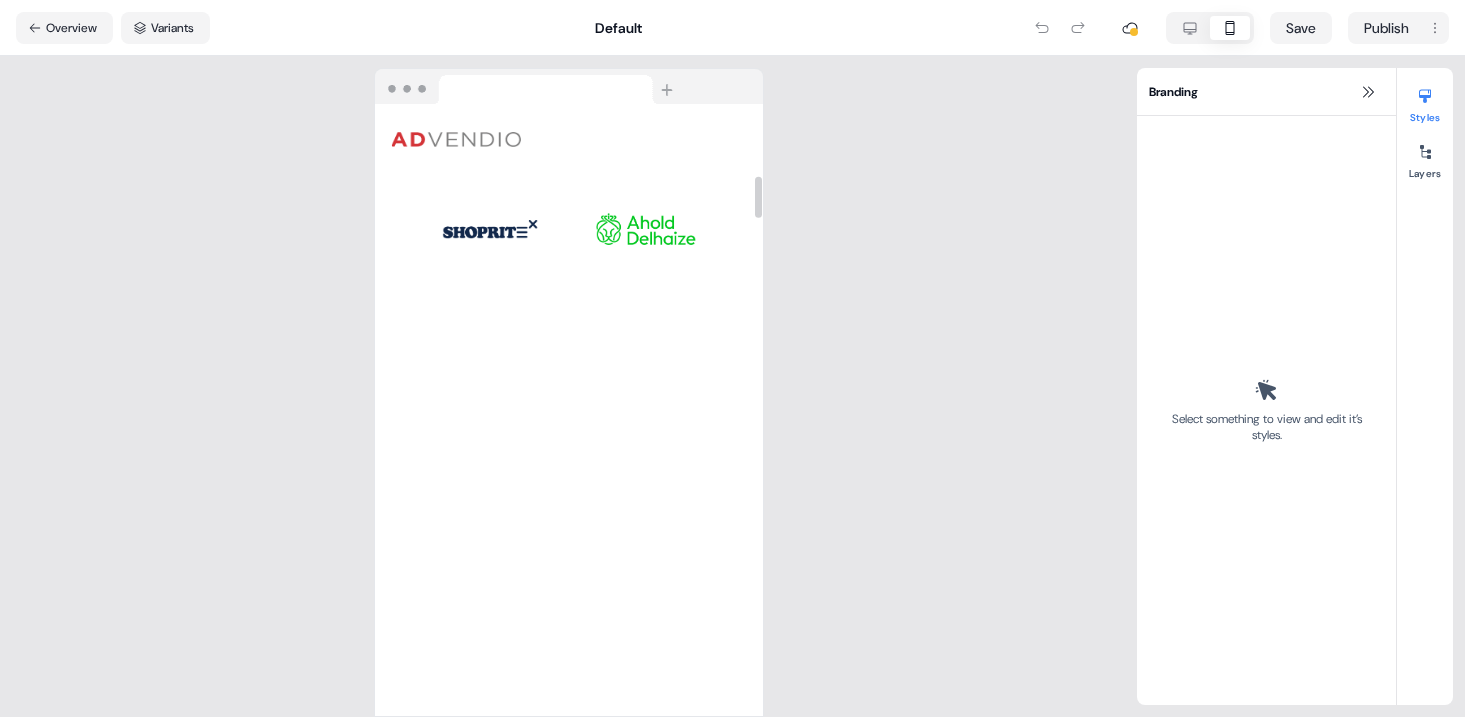 scroll, scrollTop: 943, scrollLeft: 0, axis: vertical 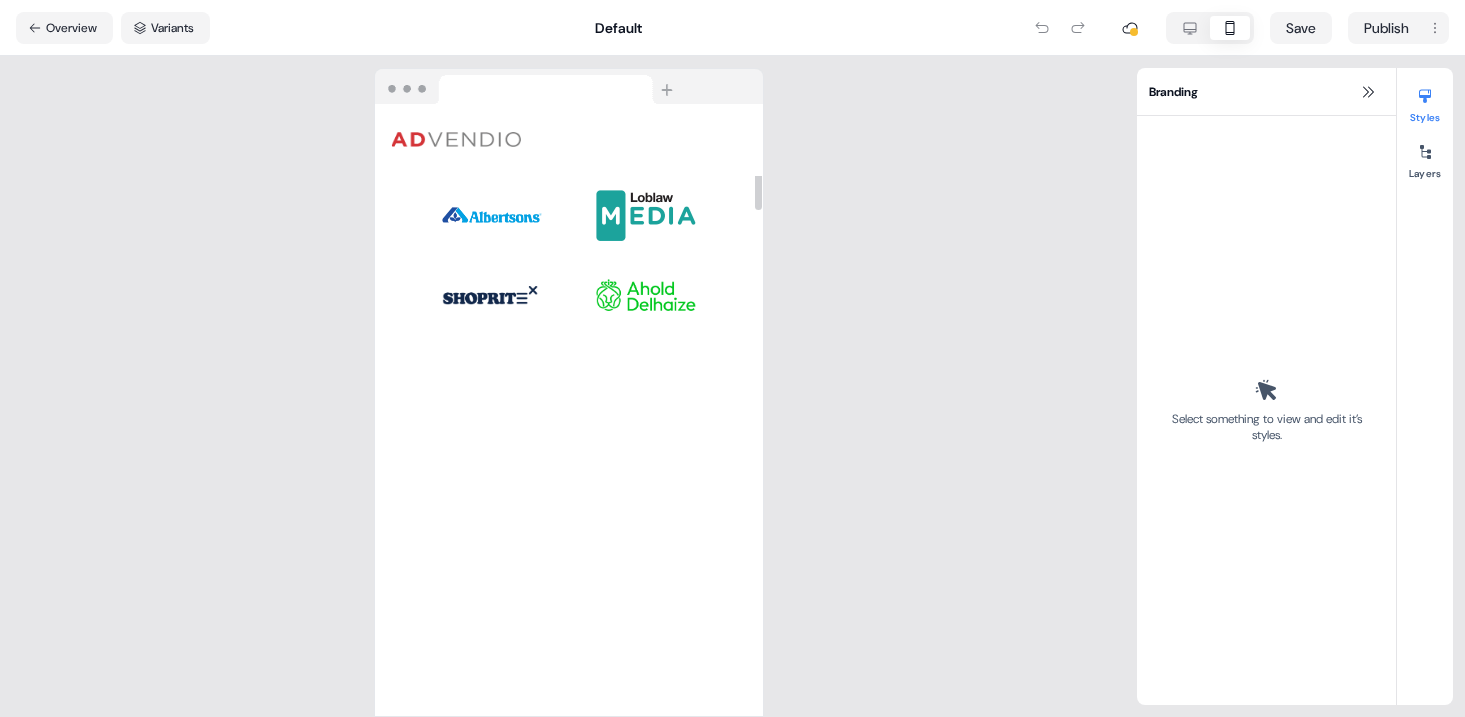 click on "To pick up a draggable item, press the space bar.
While dragging, use the arrow keys to move the item.
Press space again to drop the item in its new position, or press escape to cancel.
To pick up a draggable item, press the space bar.
While dragging, use the arrow keys to move the item.
Press space again to drop the item in its new position, or press escape to cancel." at bounding box center [569, 255] 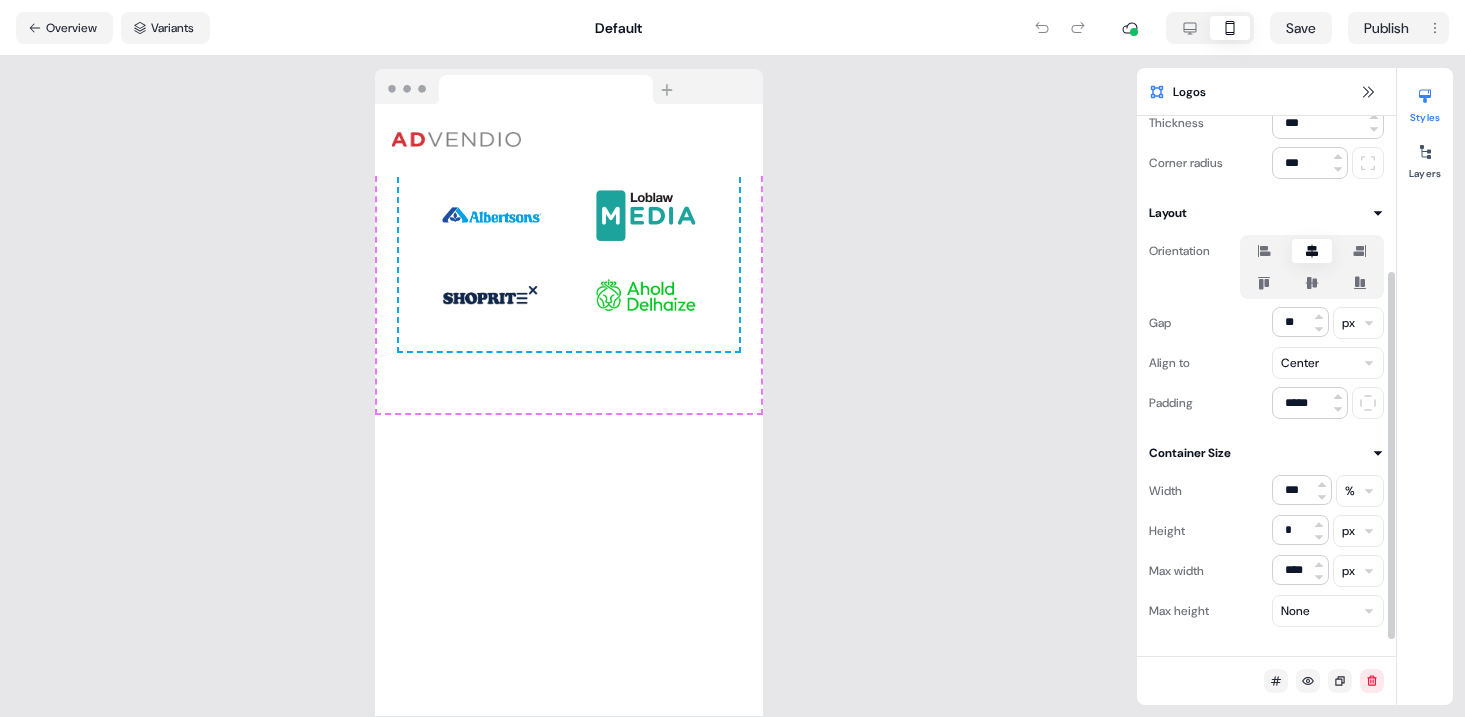 scroll, scrollTop: 252, scrollLeft: 0, axis: vertical 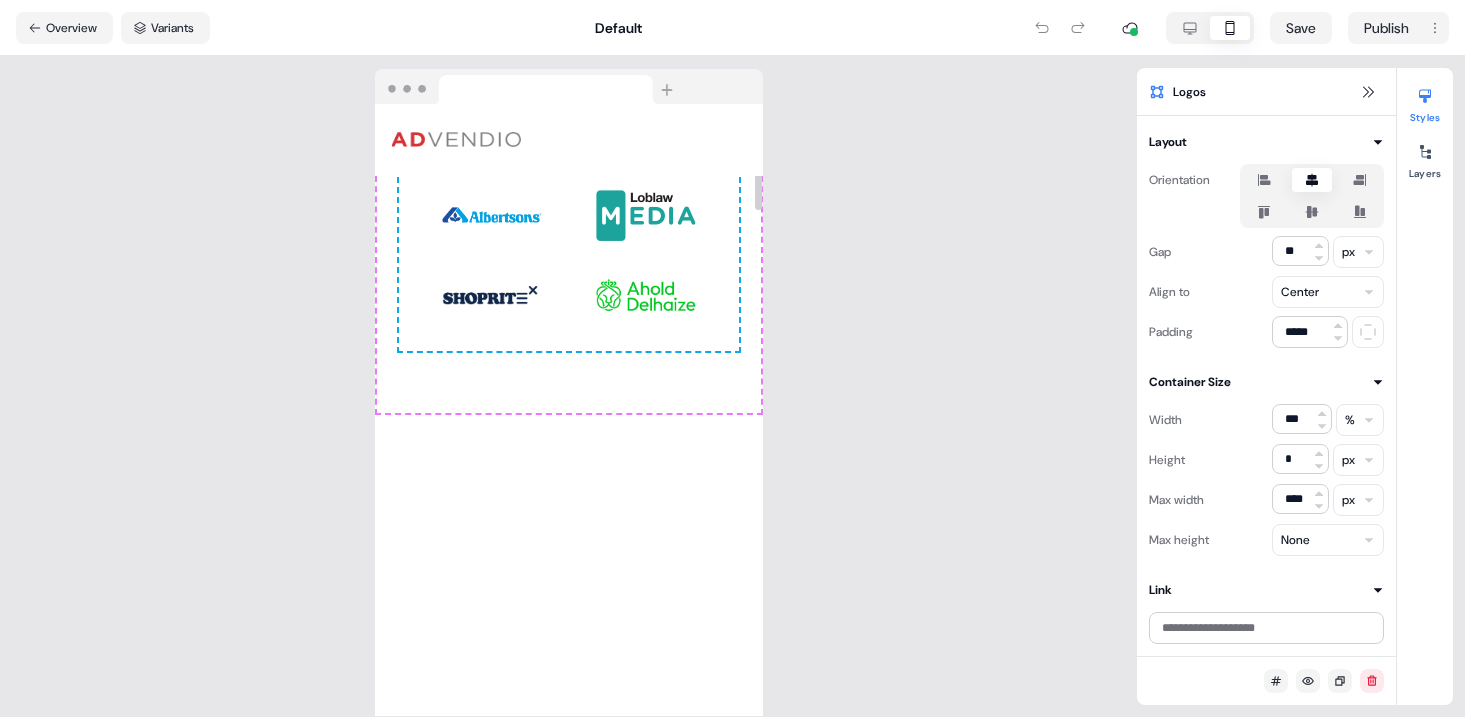 click on "To pick up a draggable item, press the space bar.
While dragging, use the arrow keys to move the item.
Press space again to drop the item in its new position, or press escape to cancel.
To pick up a draggable item, press the space bar.
While dragging, use the arrow keys to move the item.
Press space again to drop the item in its new position, or press escape to cancel." at bounding box center [569, 255] 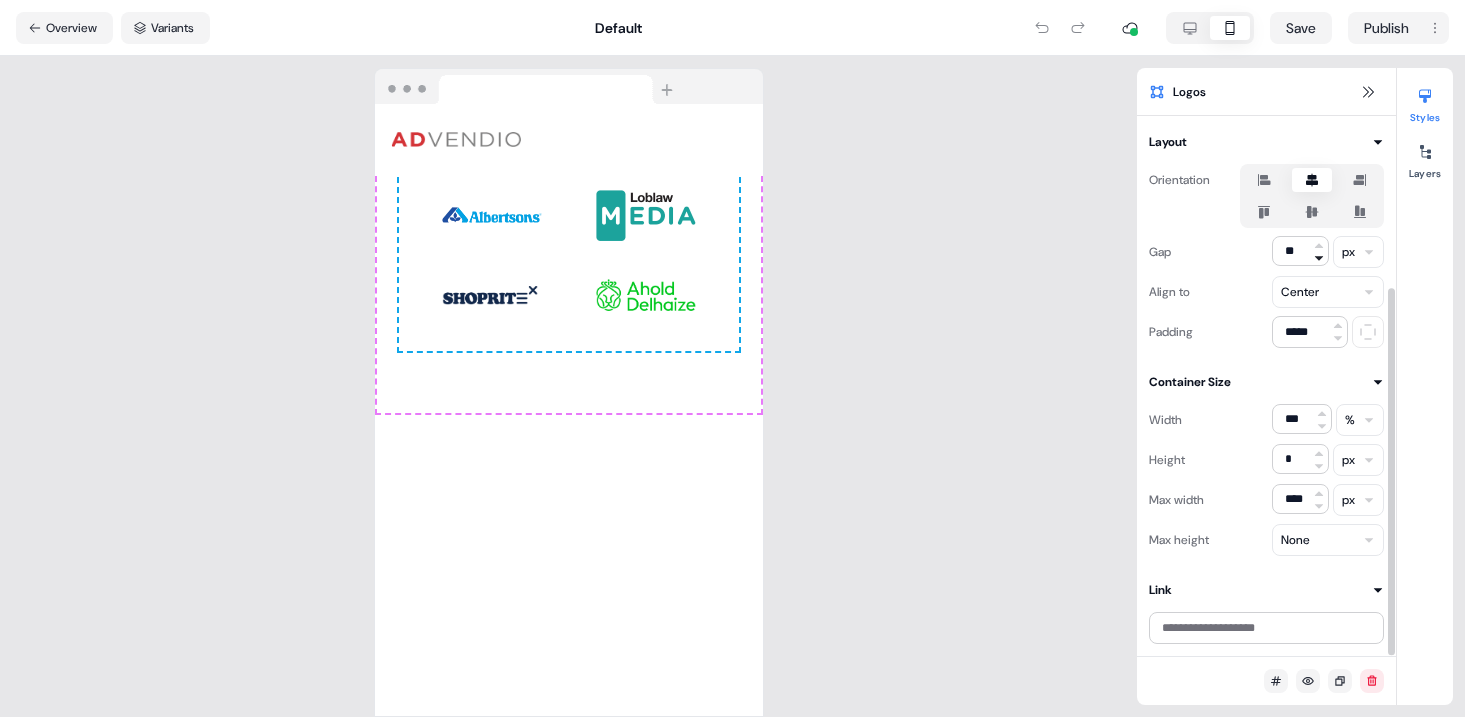 click 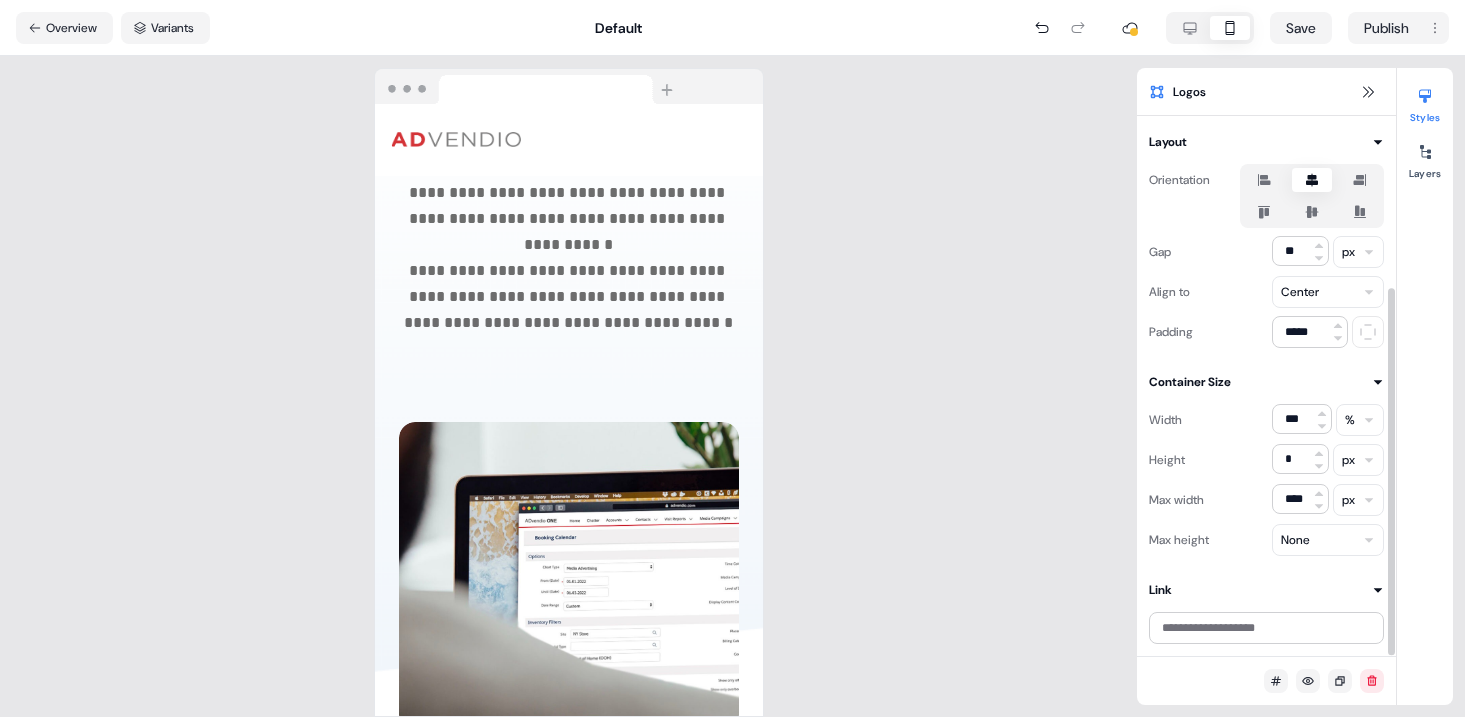 scroll, scrollTop: 0, scrollLeft: 0, axis: both 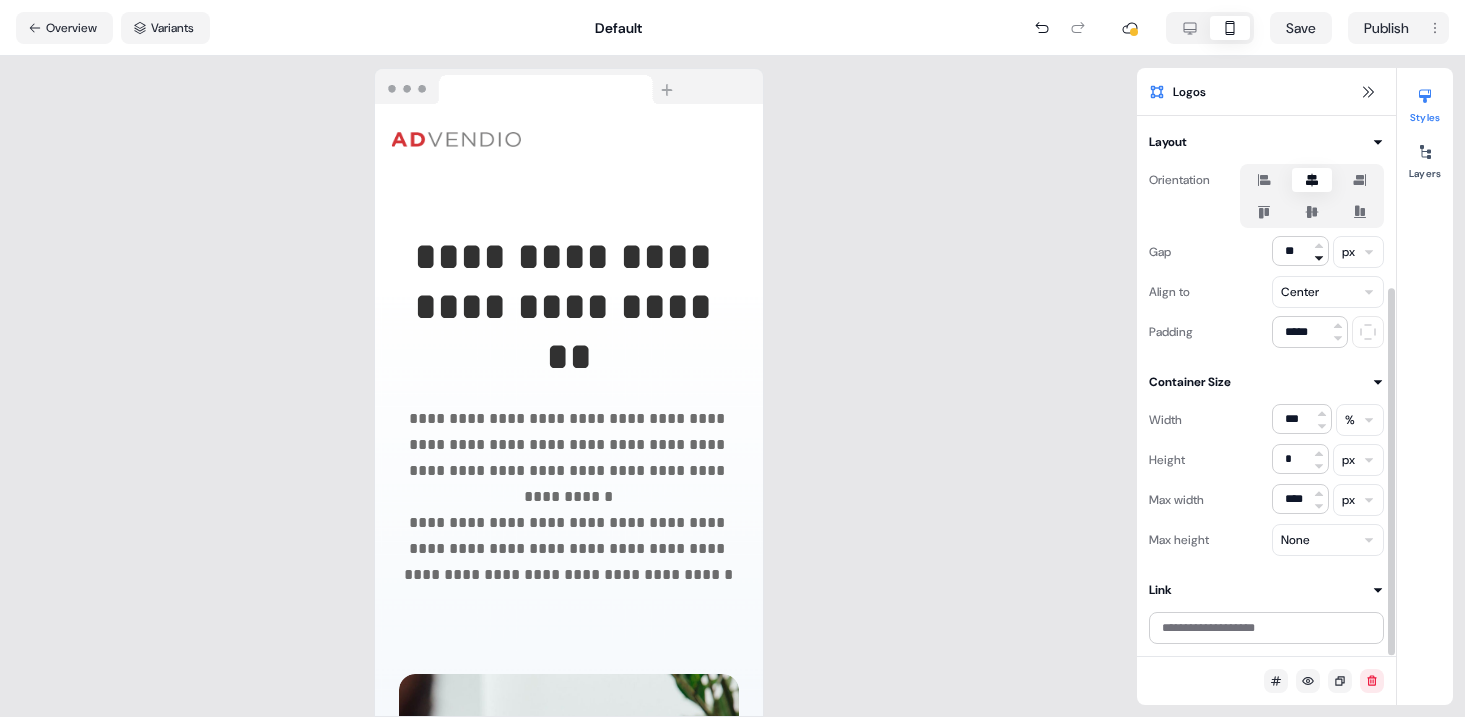 click 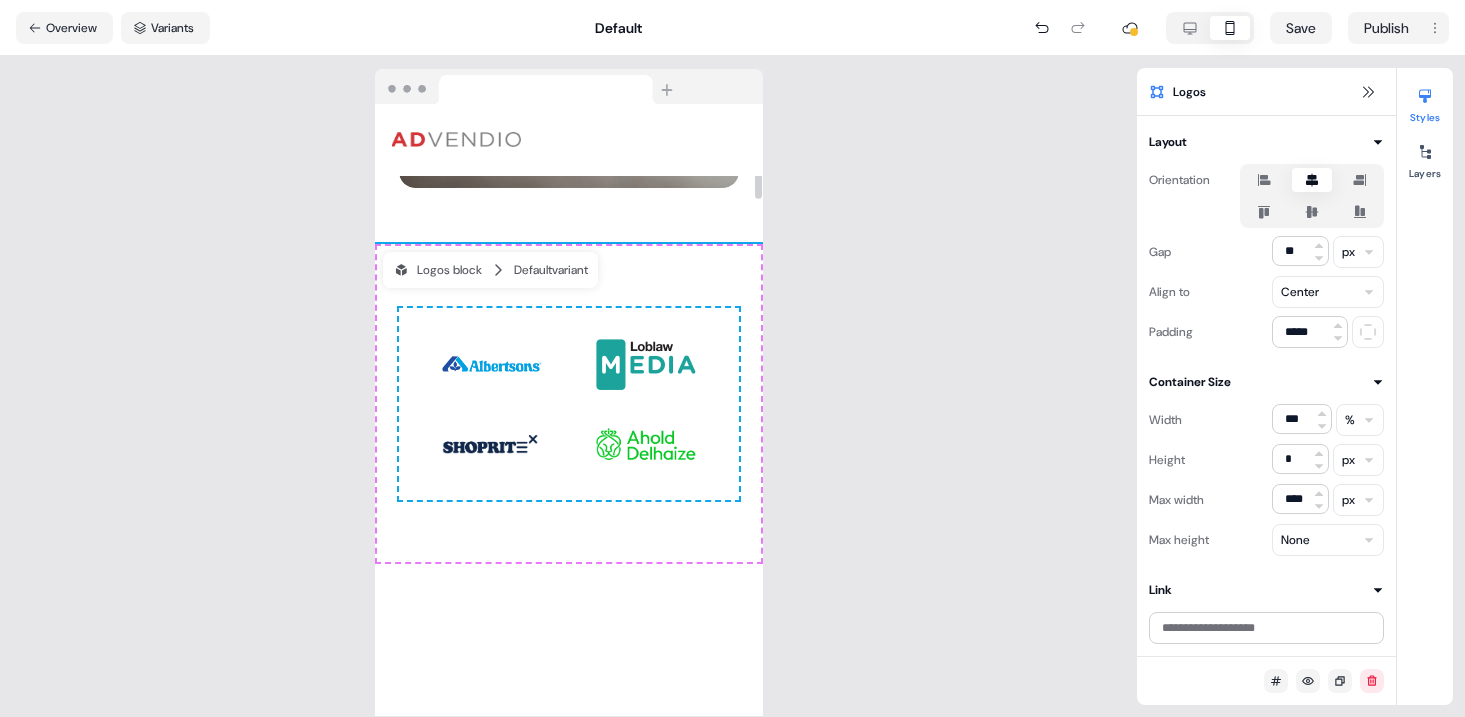 scroll, scrollTop: 796, scrollLeft: 0, axis: vertical 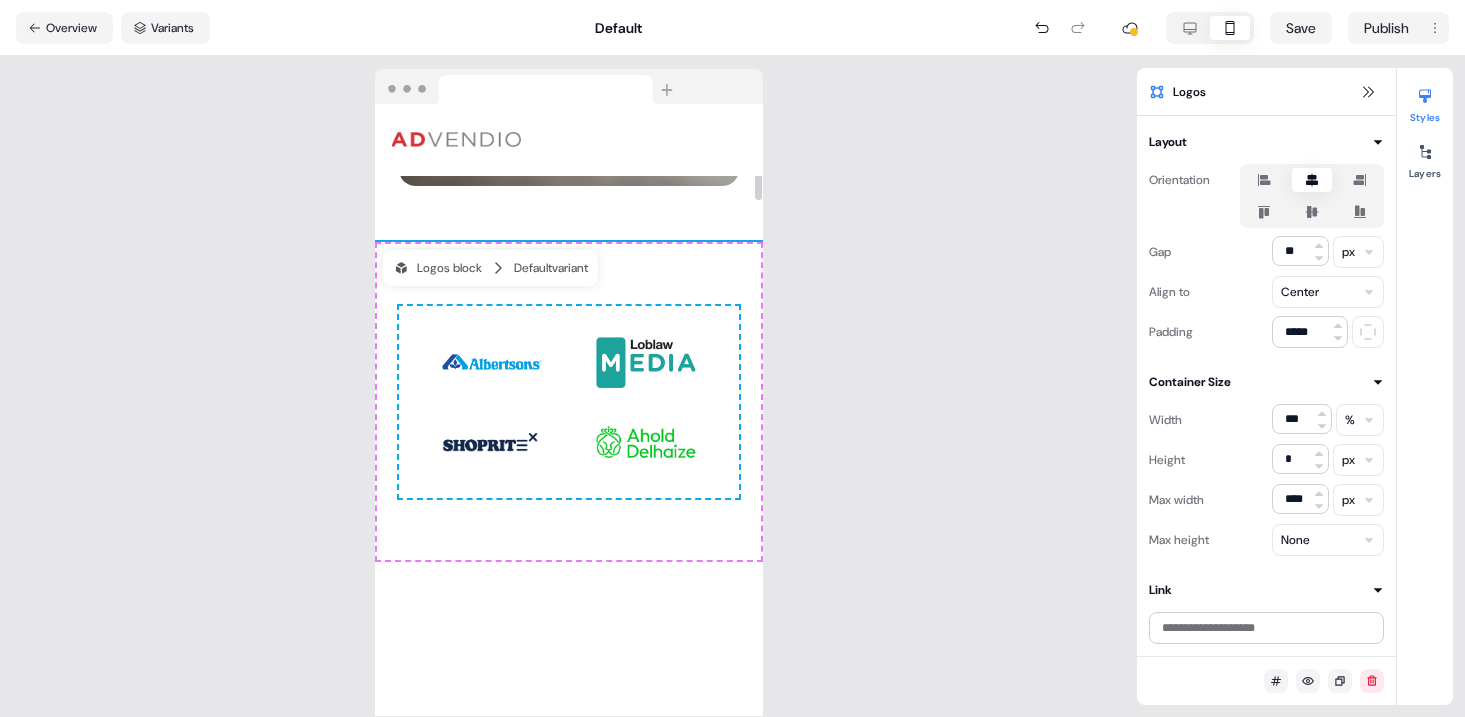 click on "To pick up a draggable item, press the space bar.
While dragging, use the arrow keys to move the item.
Press space again to drop the item in its new position, or press escape to cancel.
To pick up a draggable item, press the space bar.
While dragging, use the arrow keys to move the item.
Press space again to drop the item in its new position, or press escape to cancel." at bounding box center [569, 402] 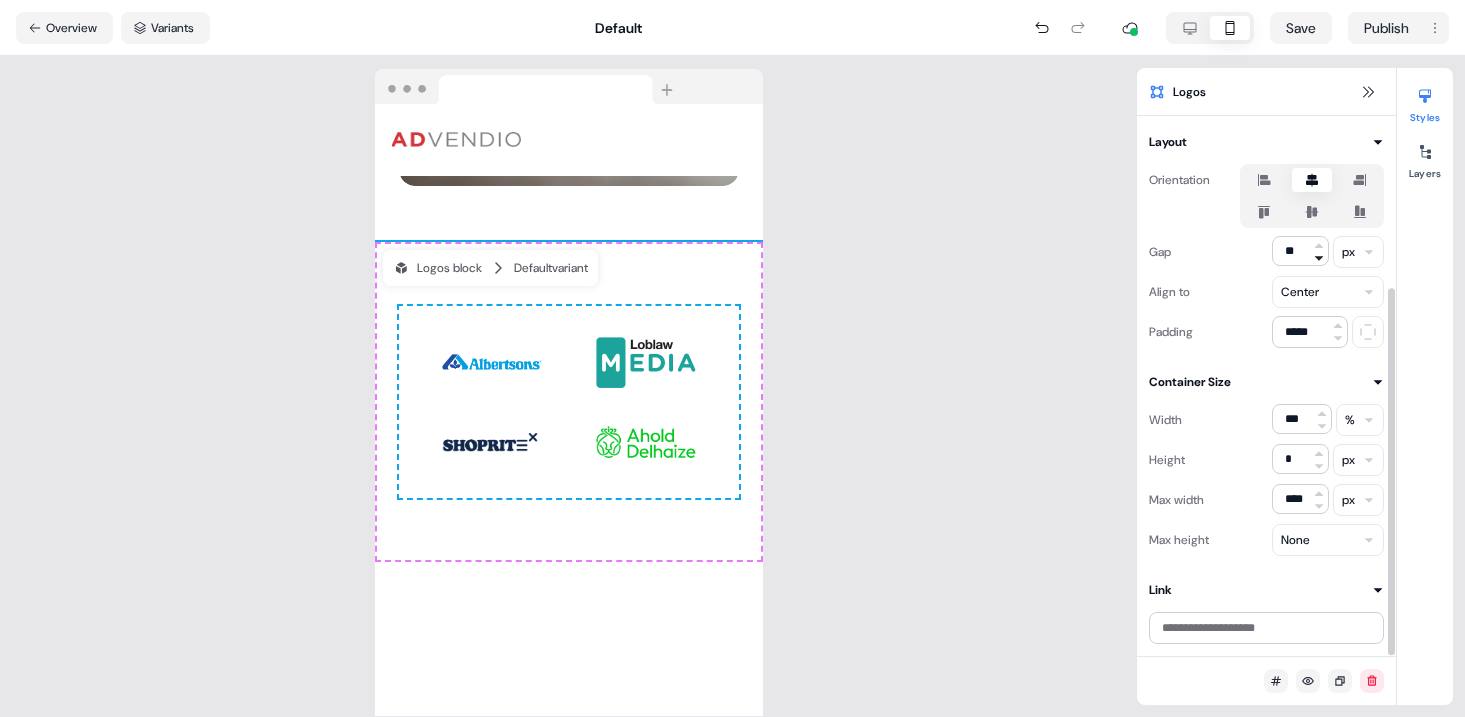 click 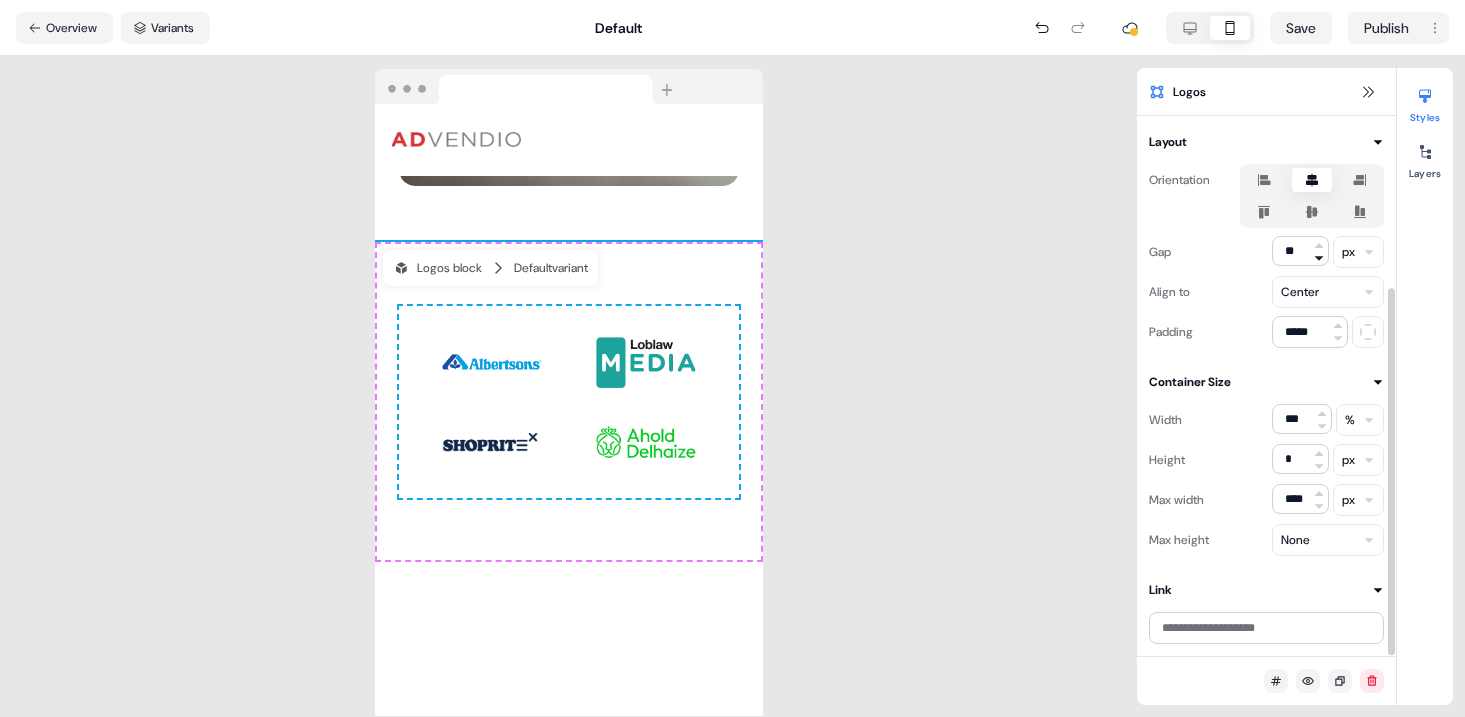 click 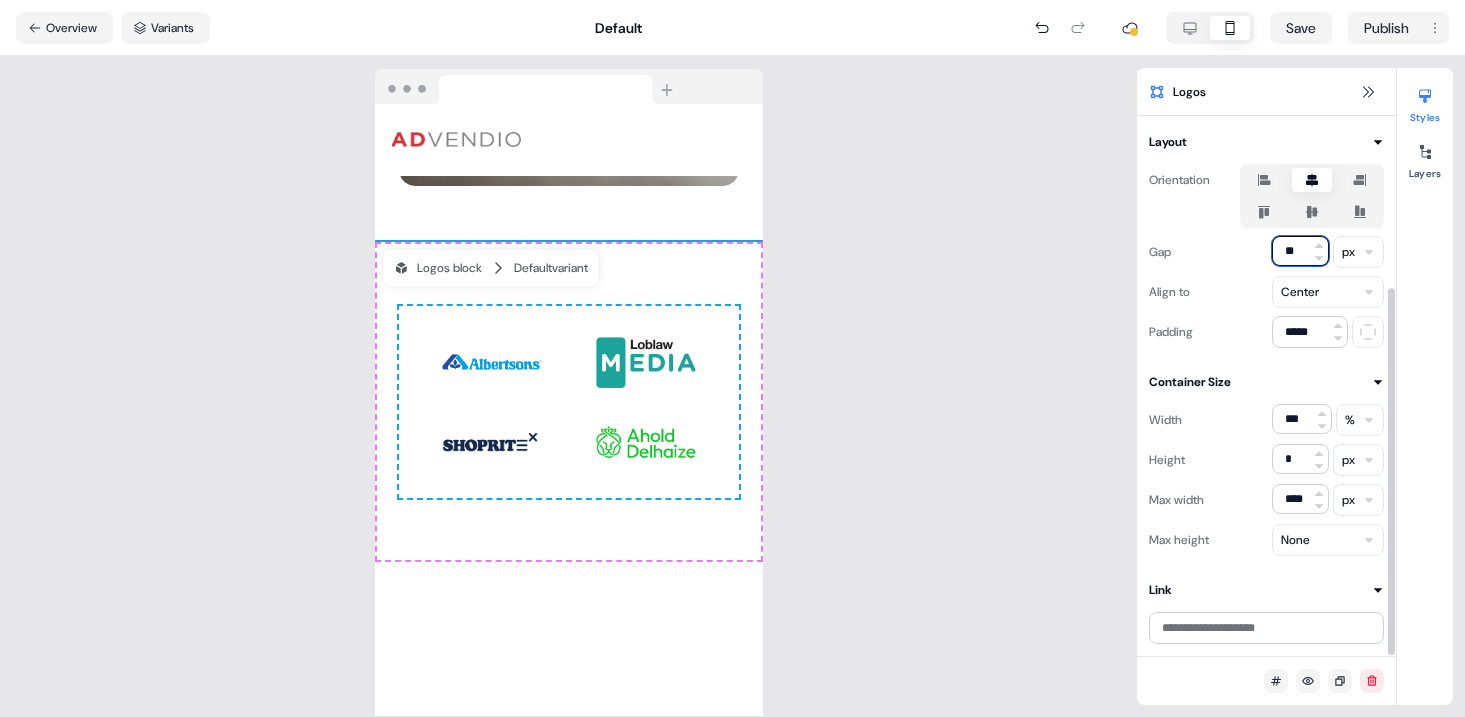 type on "**" 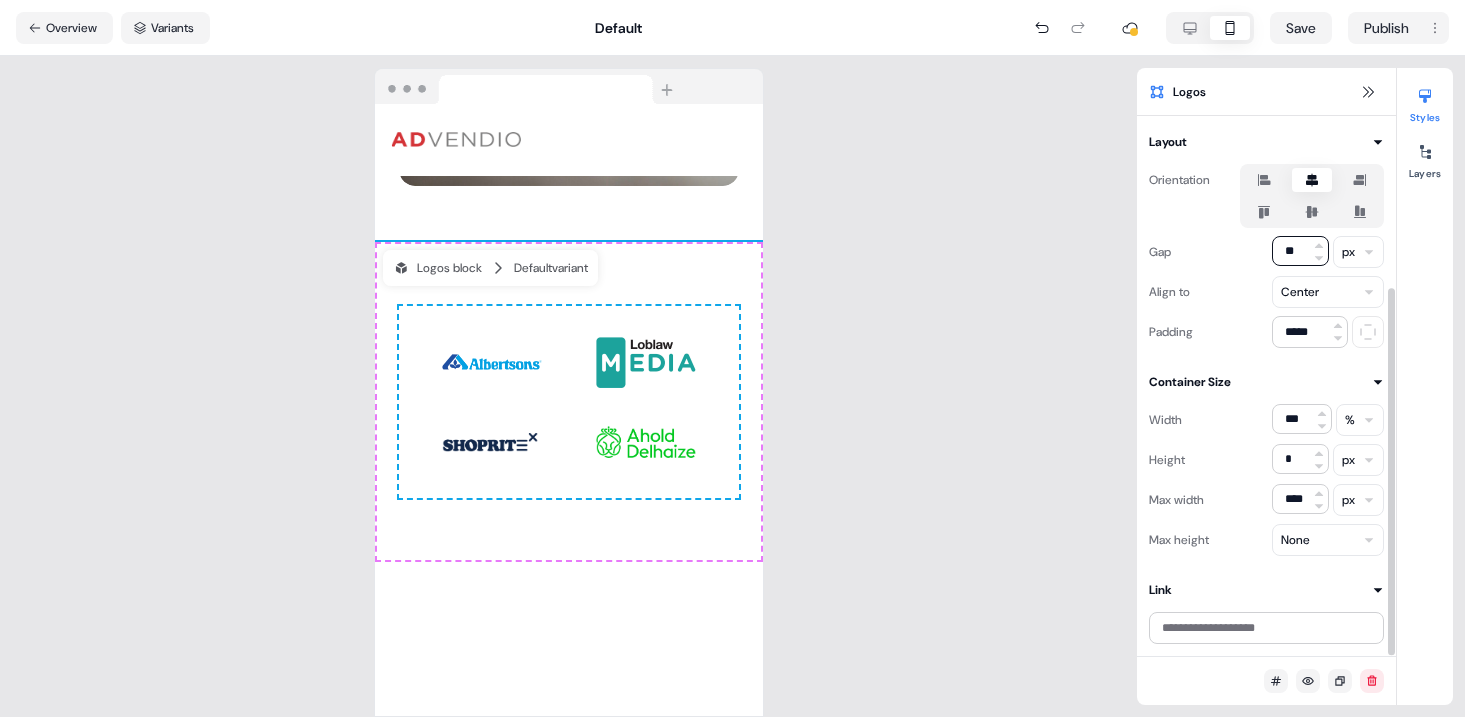 click on "Gap ** px" at bounding box center (1266, 252) 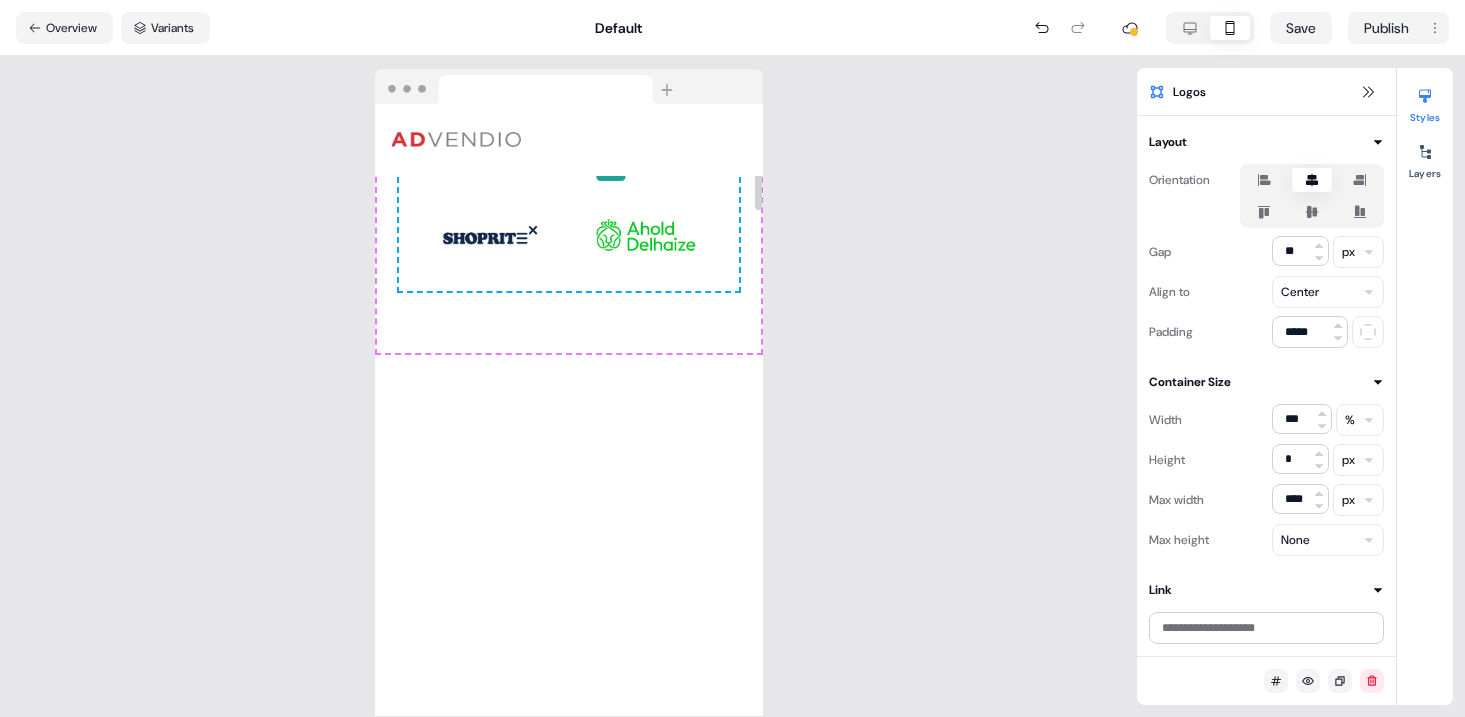 scroll, scrollTop: 1140, scrollLeft: 0, axis: vertical 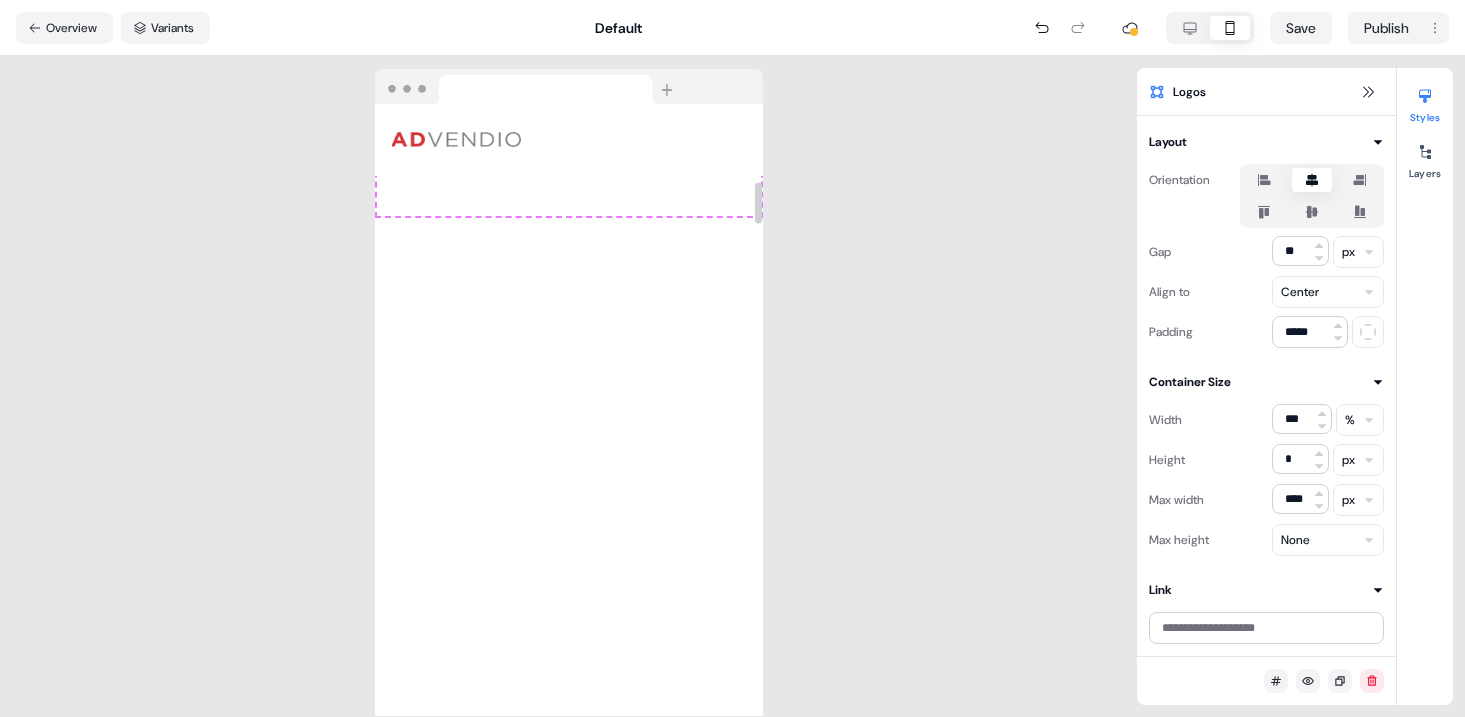 click on "**********" at bounding box center [569, 1234] 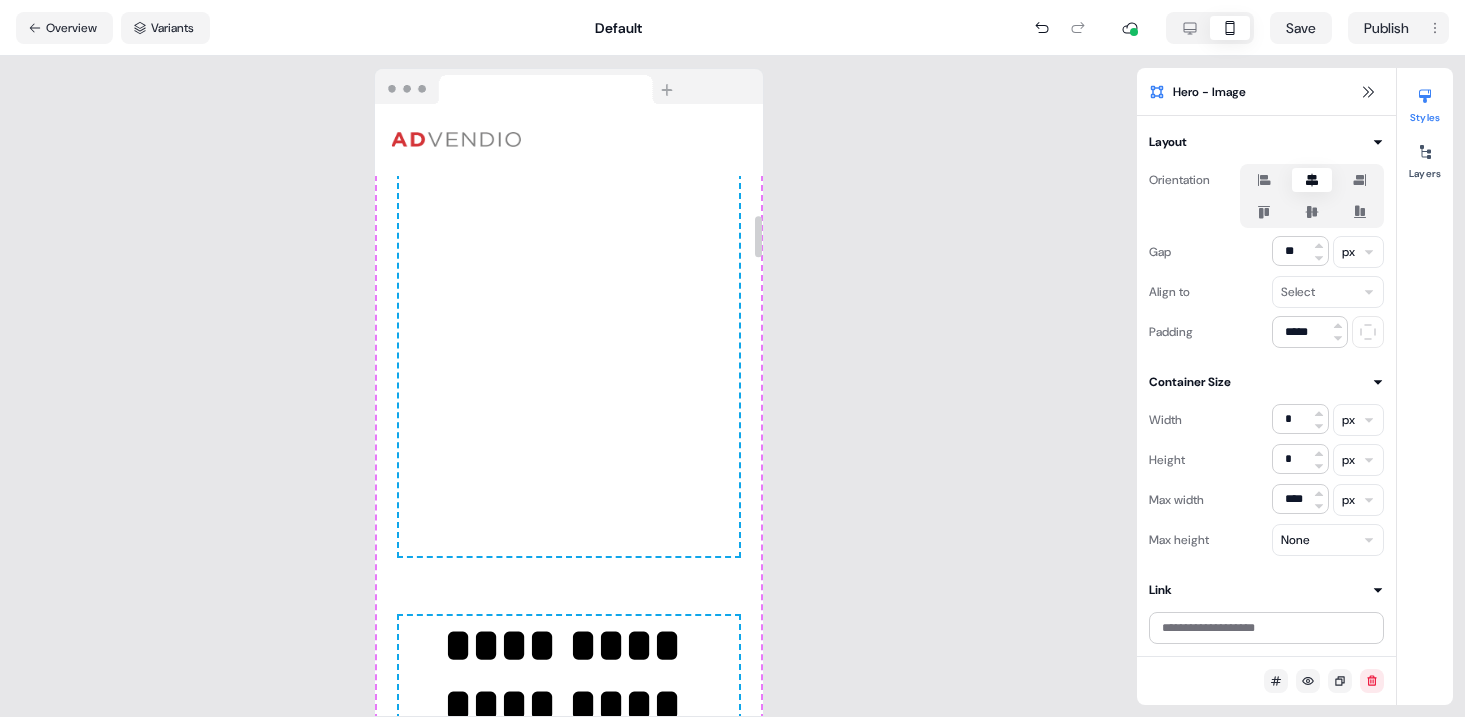 scroll, scrollTop: 1640, scrollLeft: 0, axis: vertical 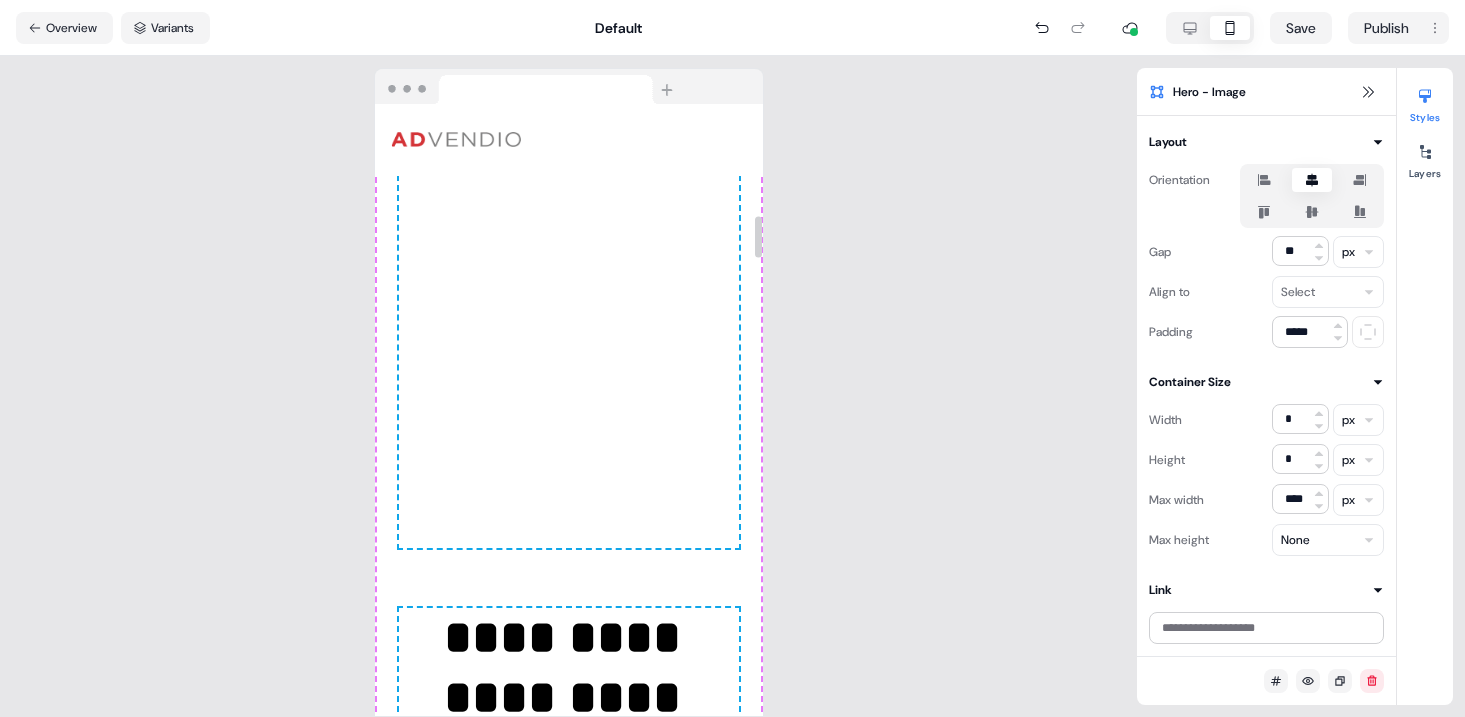 click at bounding box center (569, 173) 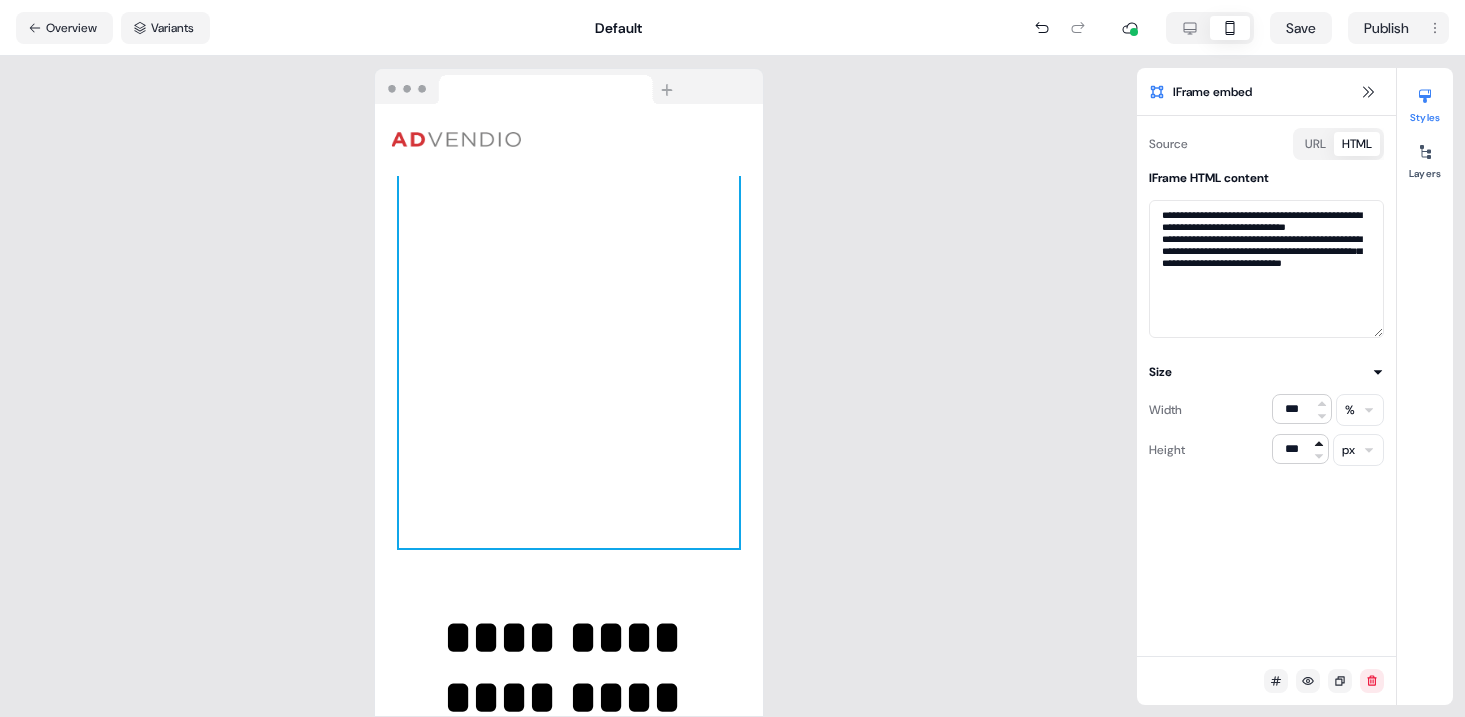 click 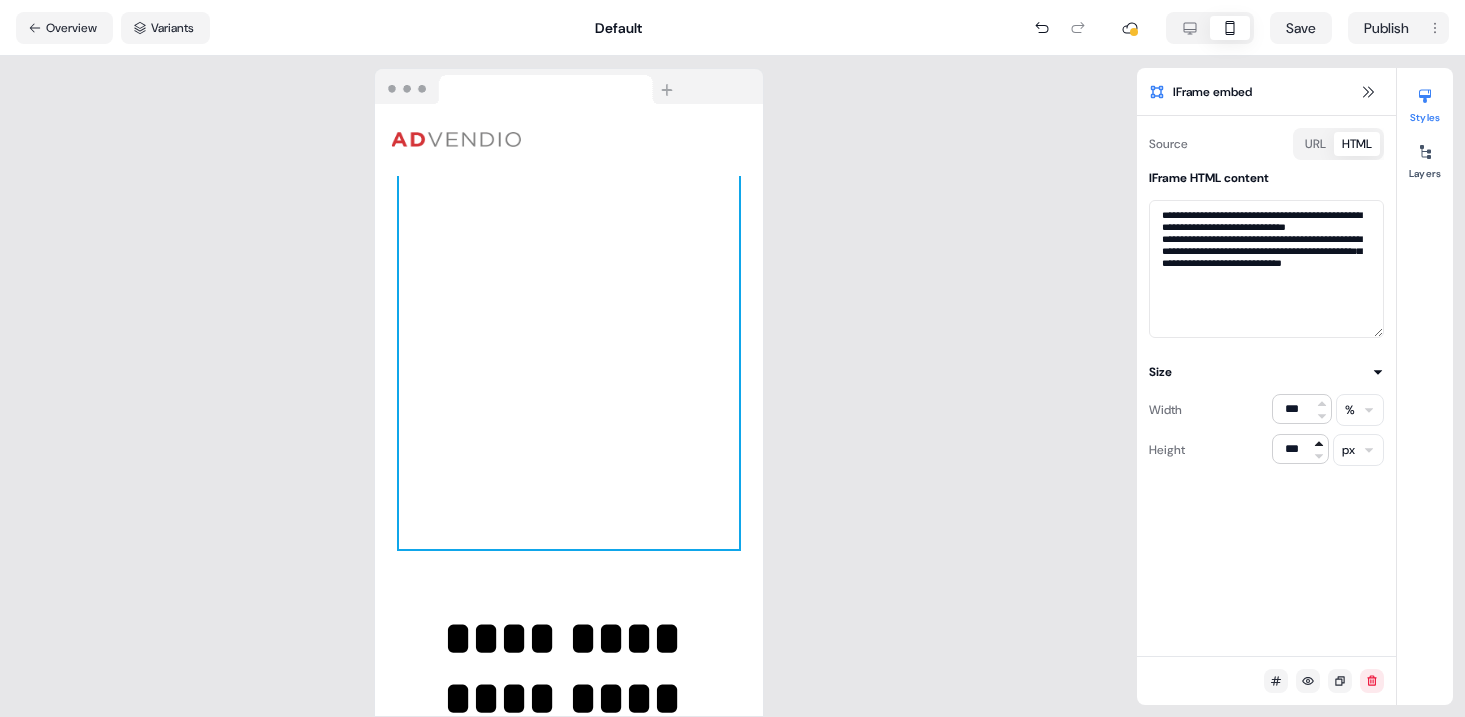click 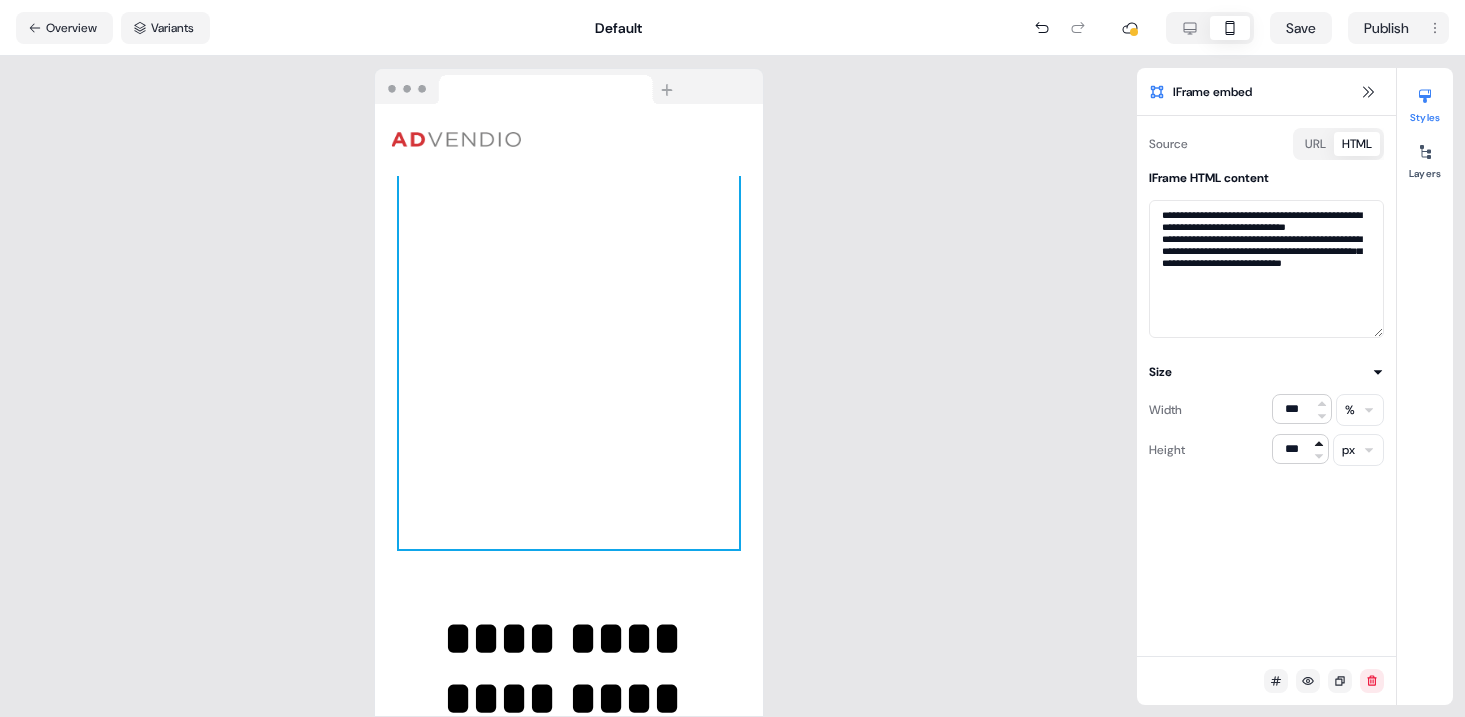 click 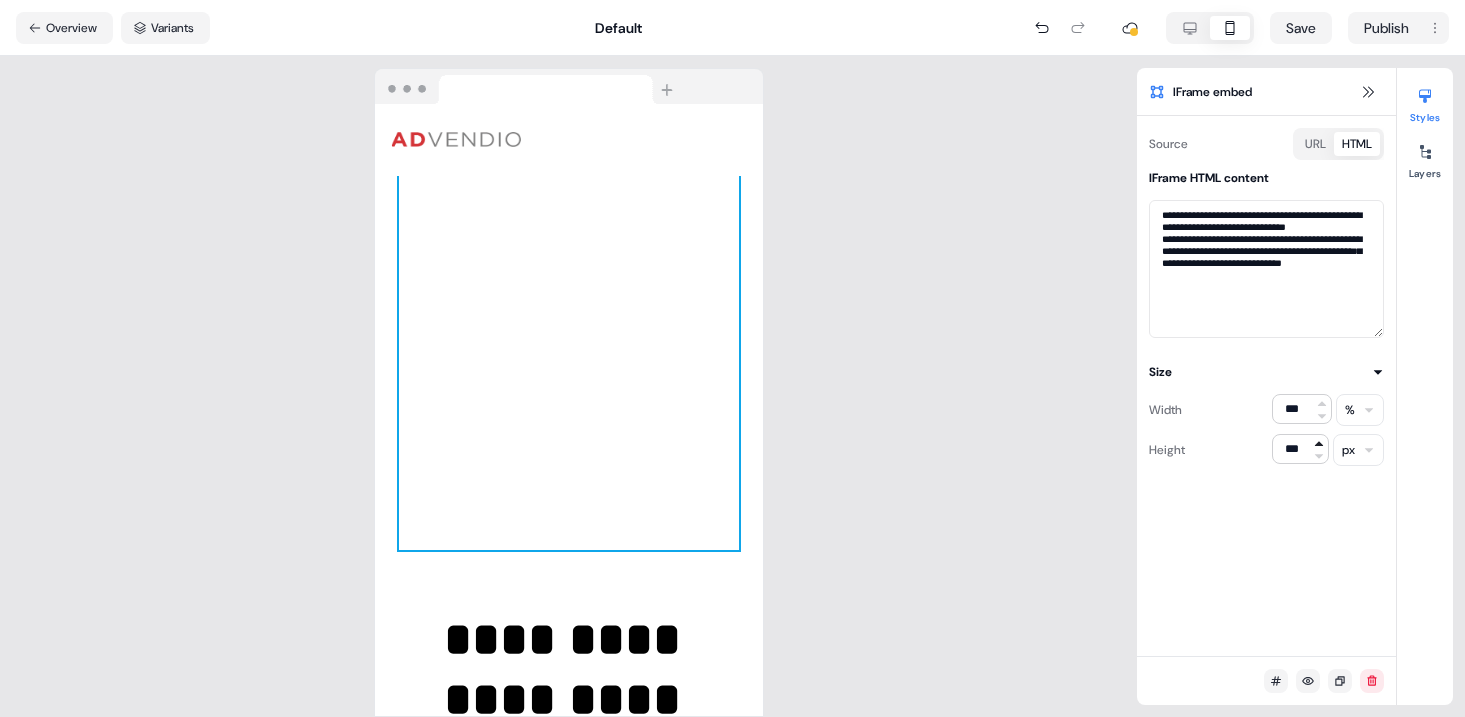 click 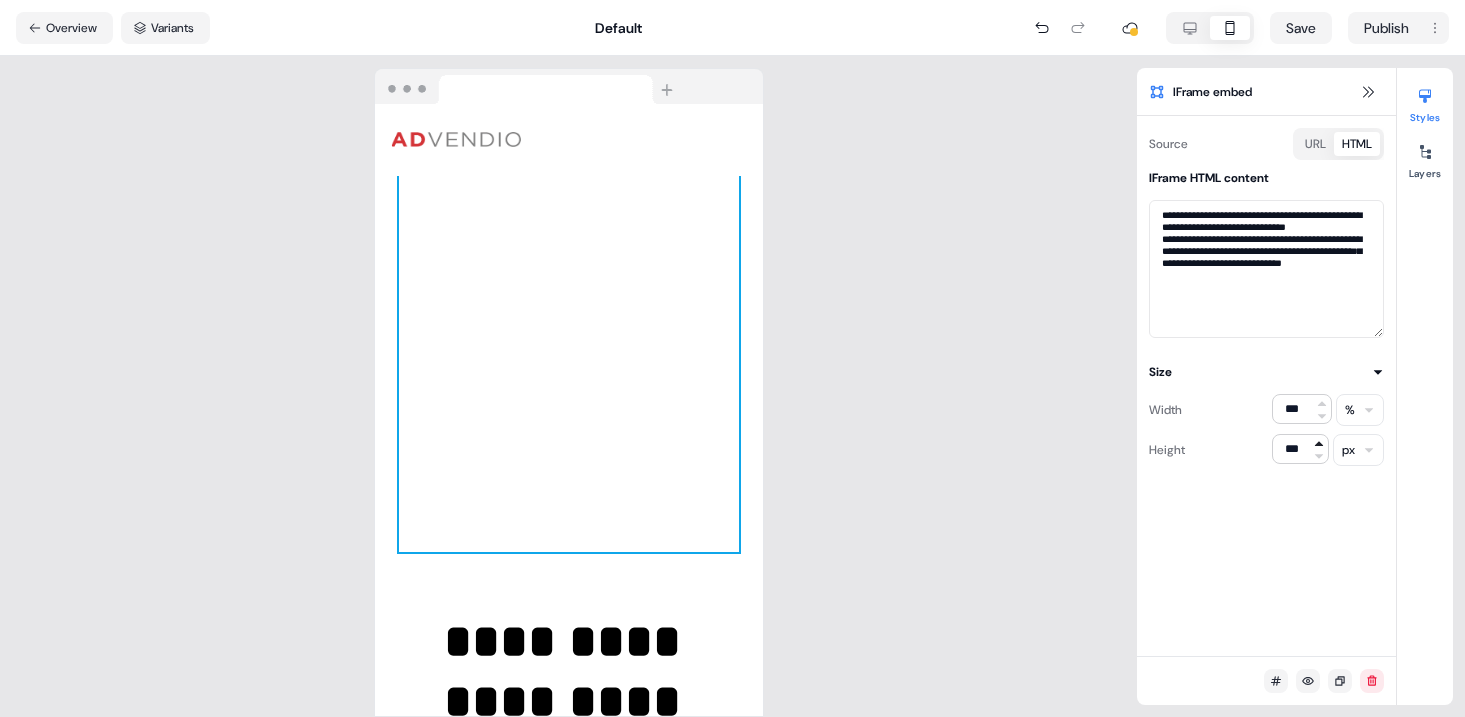 click 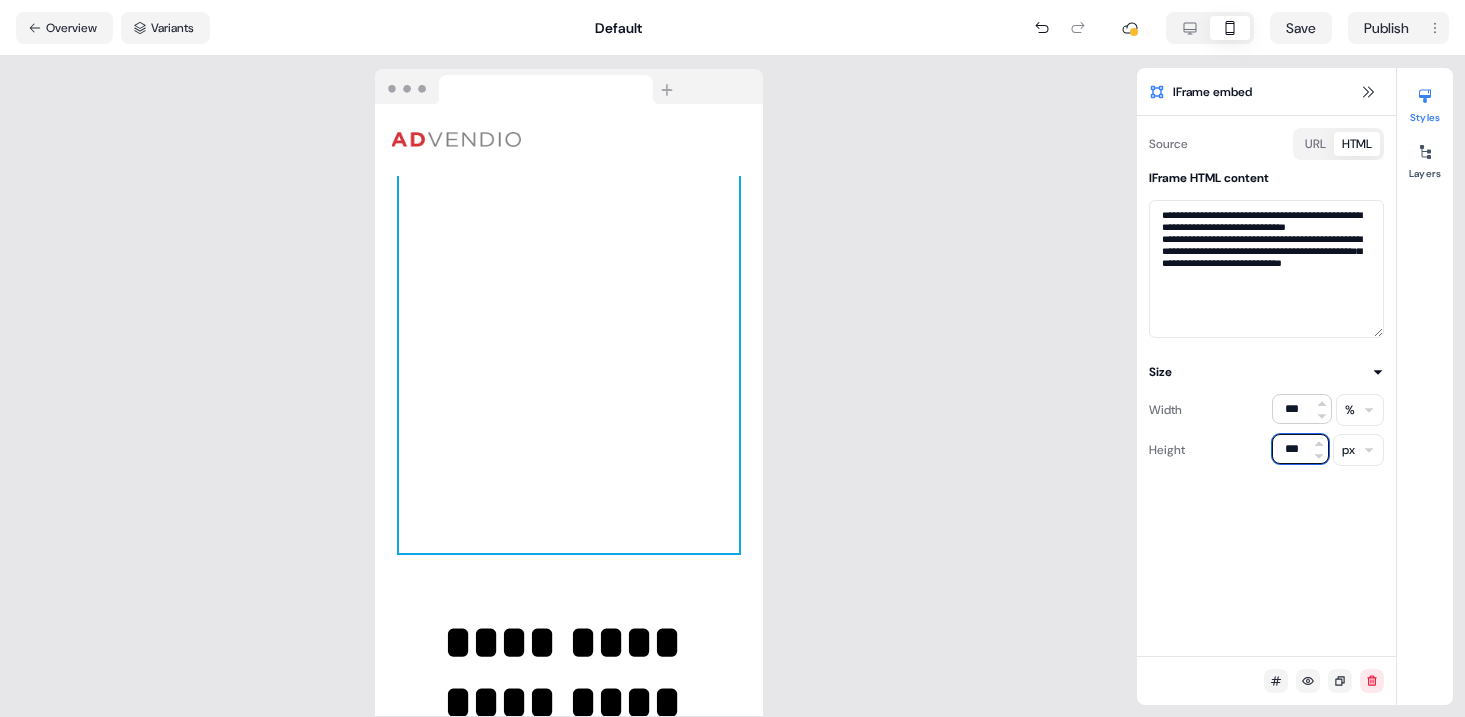 drag, startPoint x: 1305, startPoint y: 447, endPoint x: 1260, endPoint y: 447, distance: 45 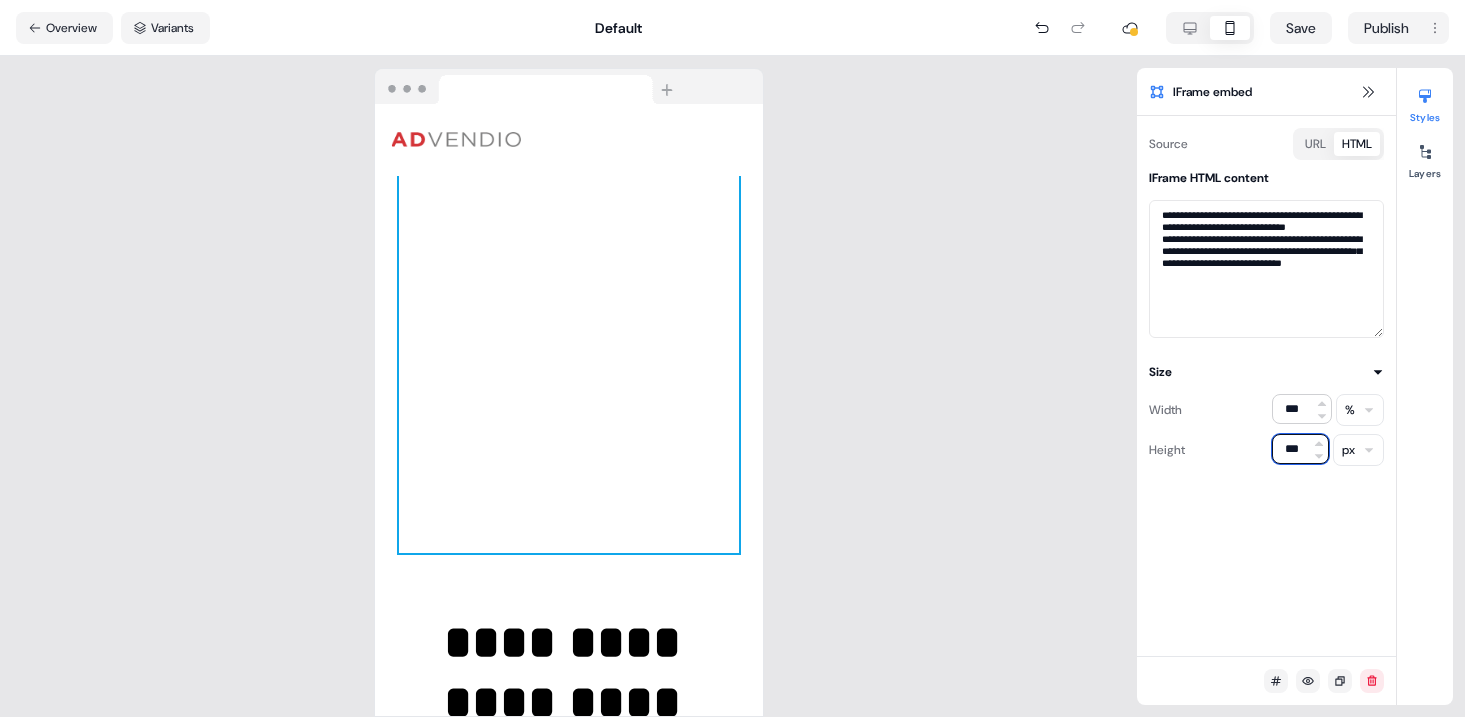 click on "Height *** px" at bounding box center [1266, 450] 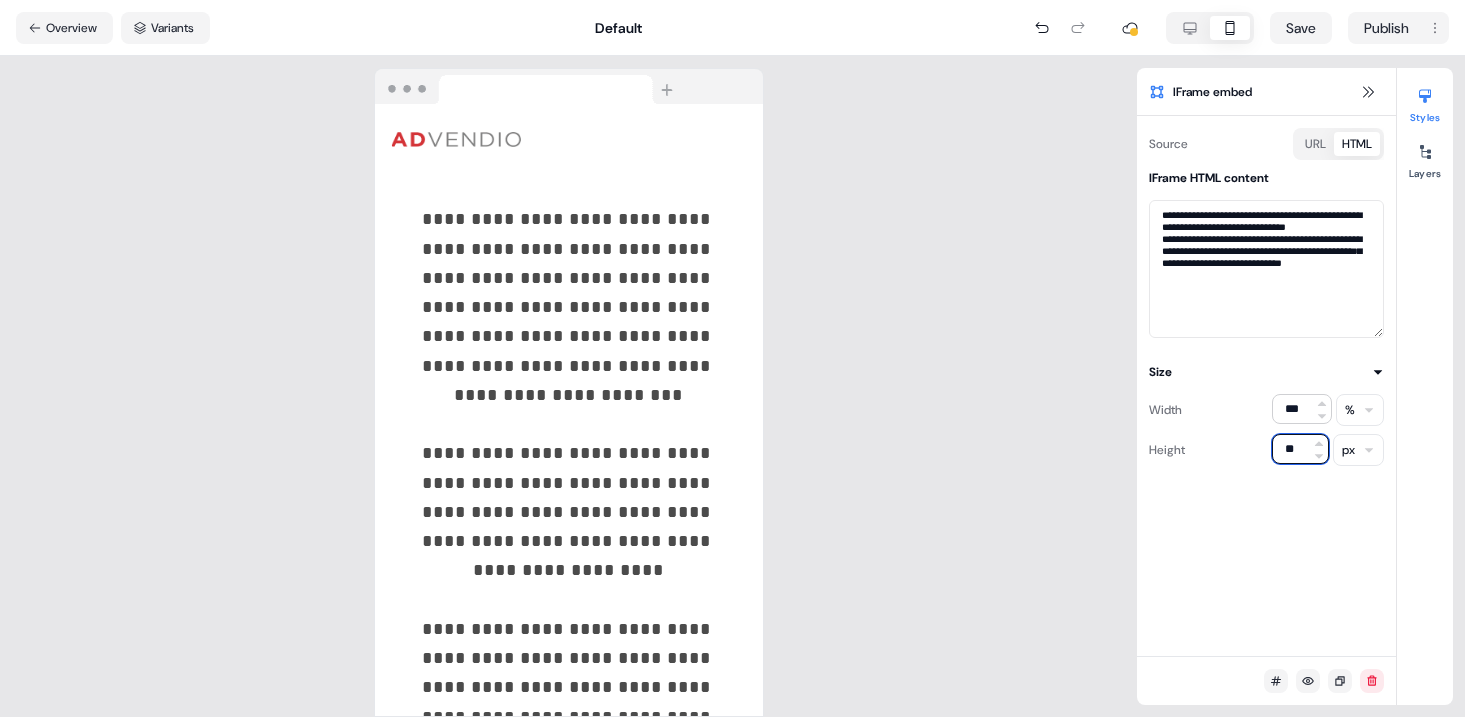 type on "*" 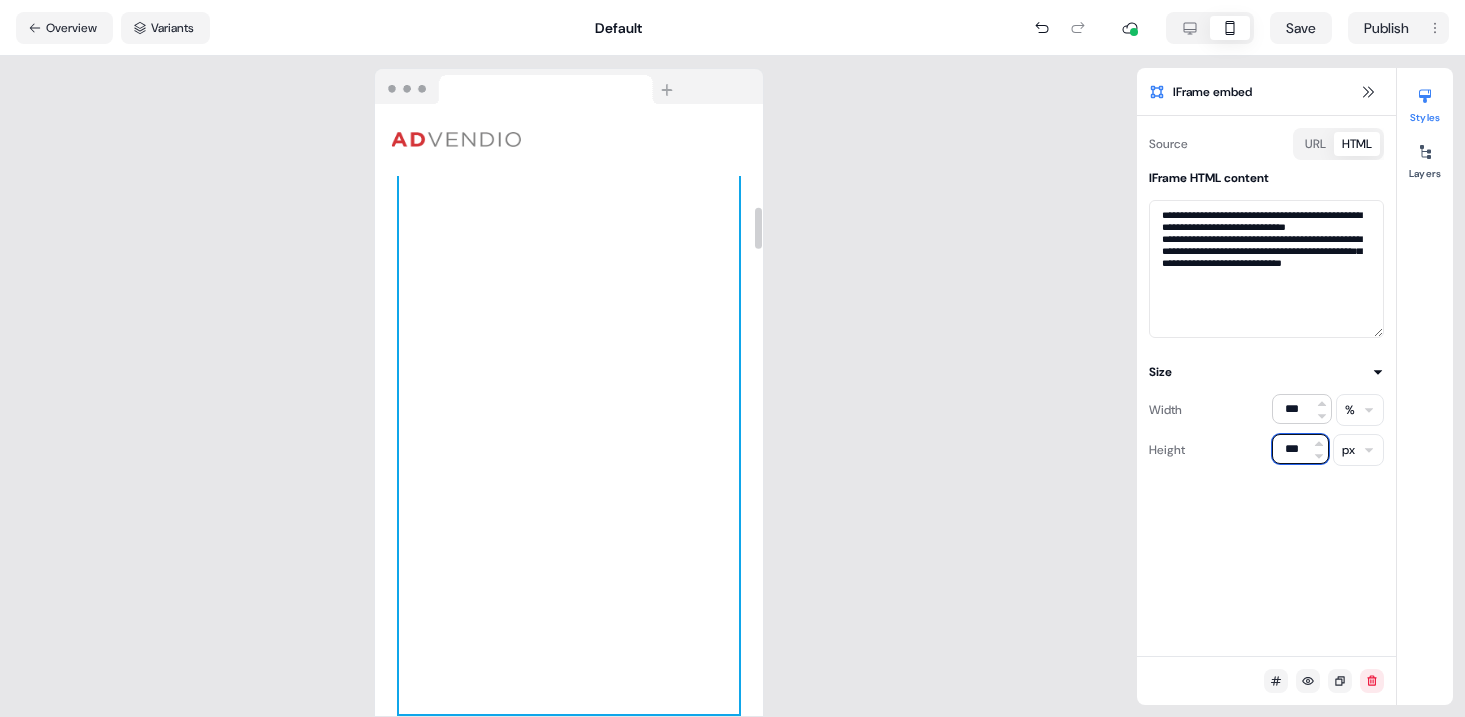 scroll, scrollTop: 1738, scrollLeft: 0, axis: vertical 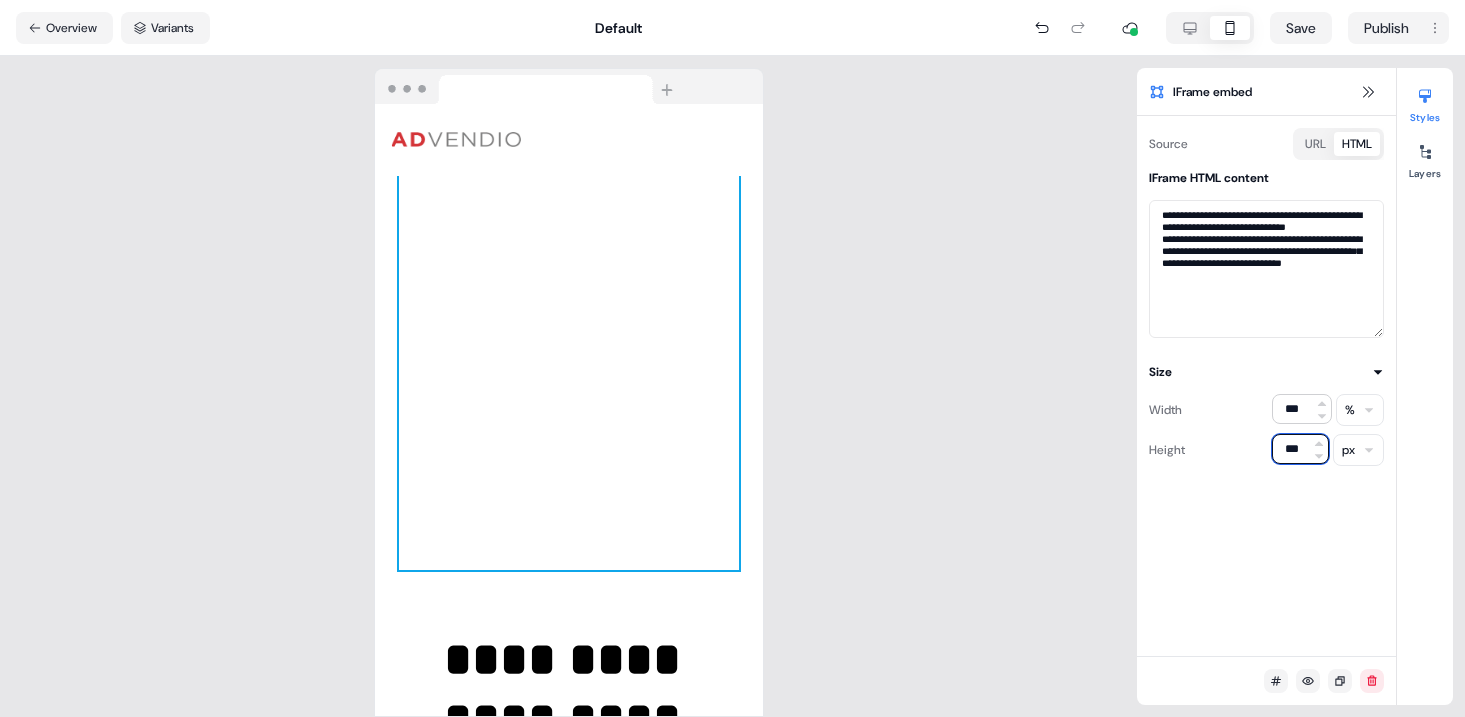 drag, startPoint x: 1305, startPoint y: 447, endPoint x: 1274, endPoint y: 447, distance: 31 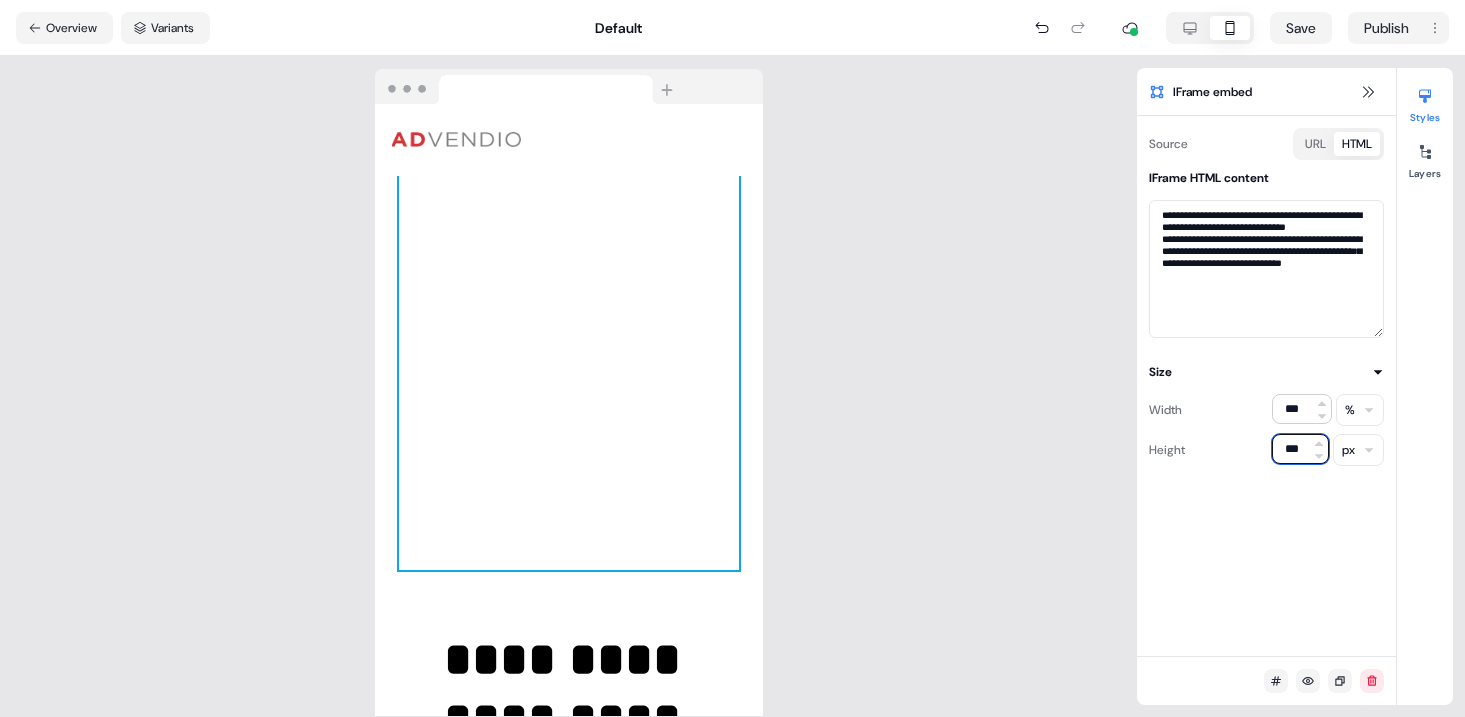 click on "***" at bounding box center (1300, 449) 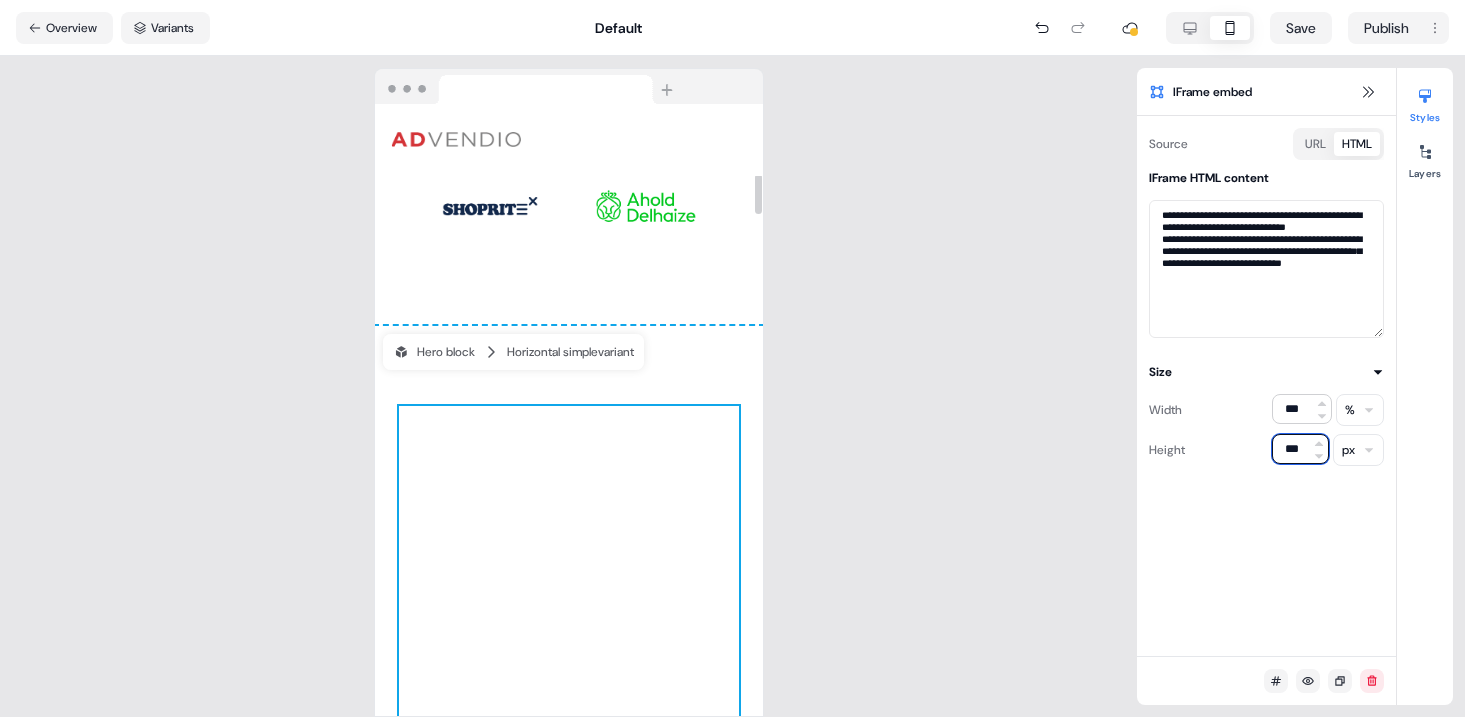 scroll, scrollTop: 1016, scrollLeft: 0, axis: vertical 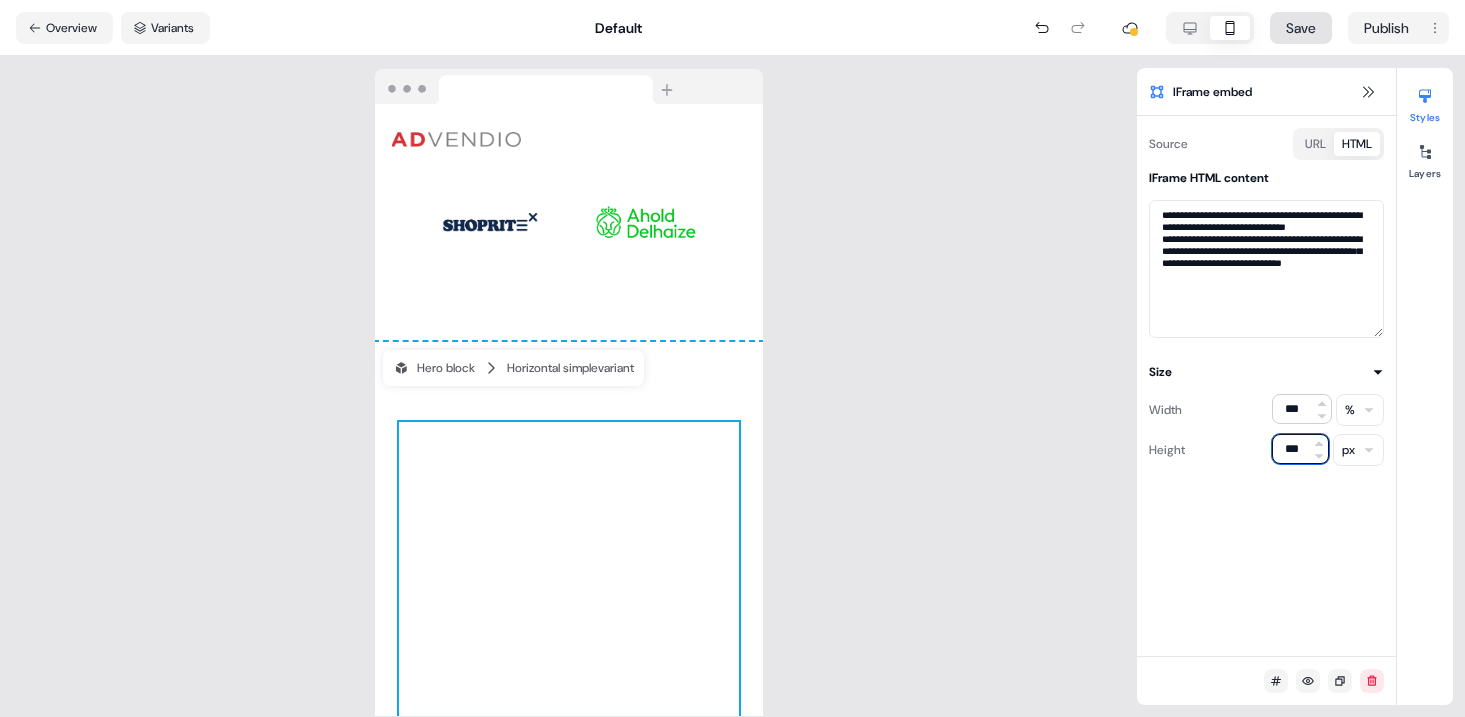 type on "***" 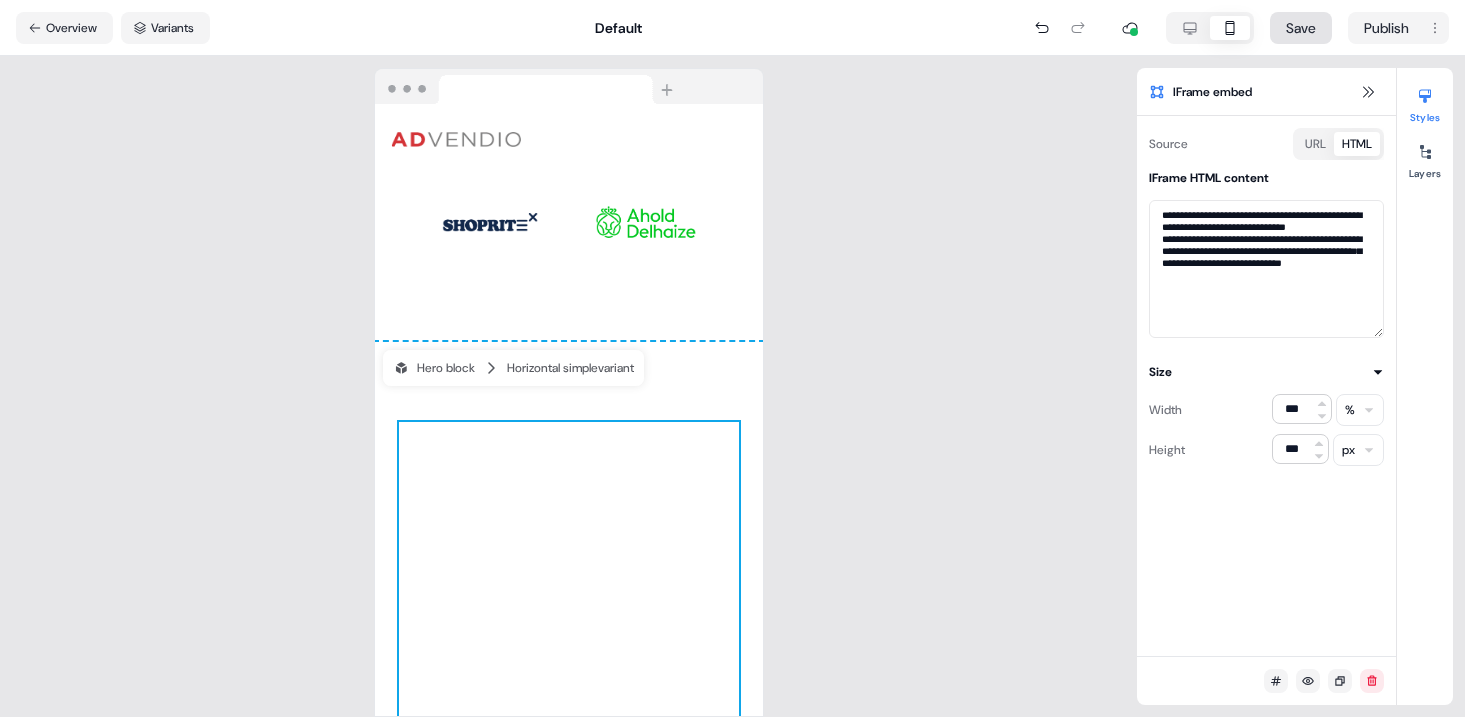 click on "Save" at bounding box center [1301, 28] 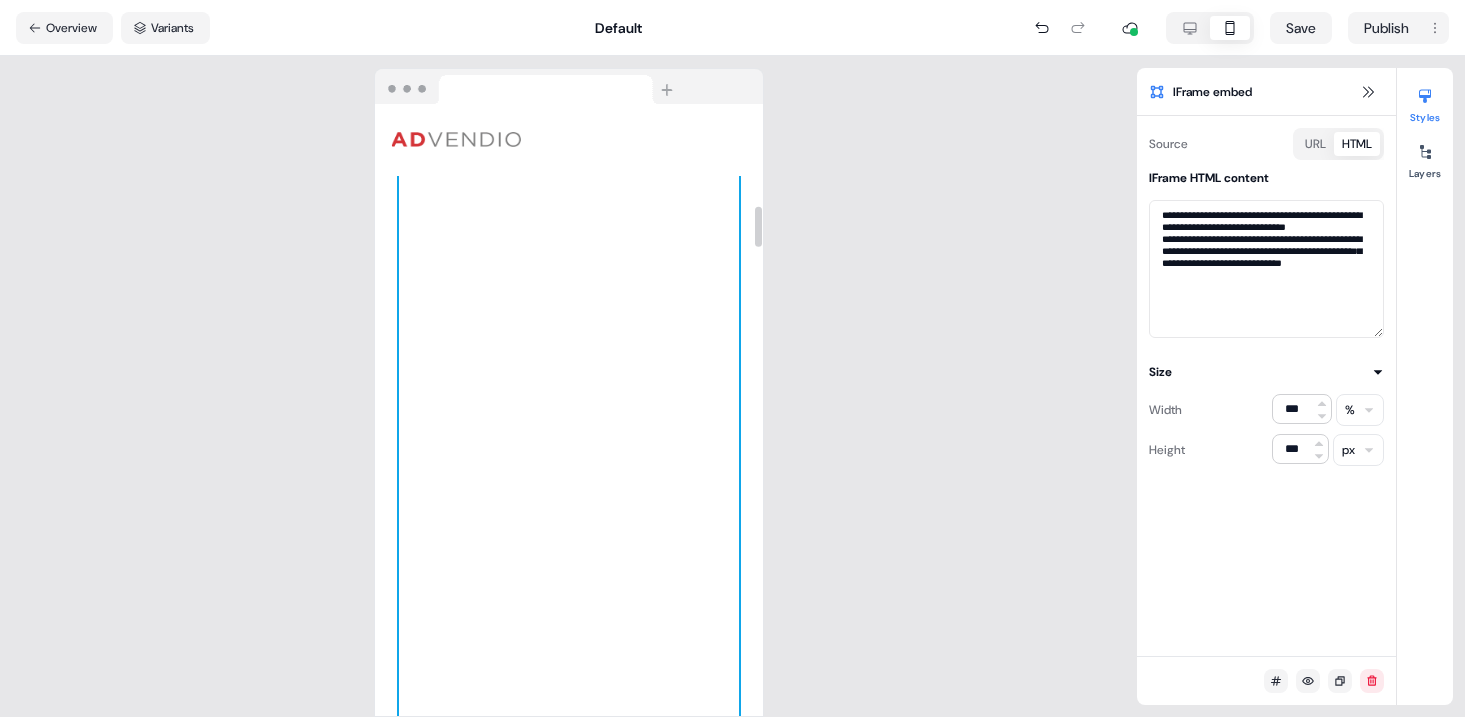 scroll, scrollTop: 1523, scrollLeft: 0, axis: vertical 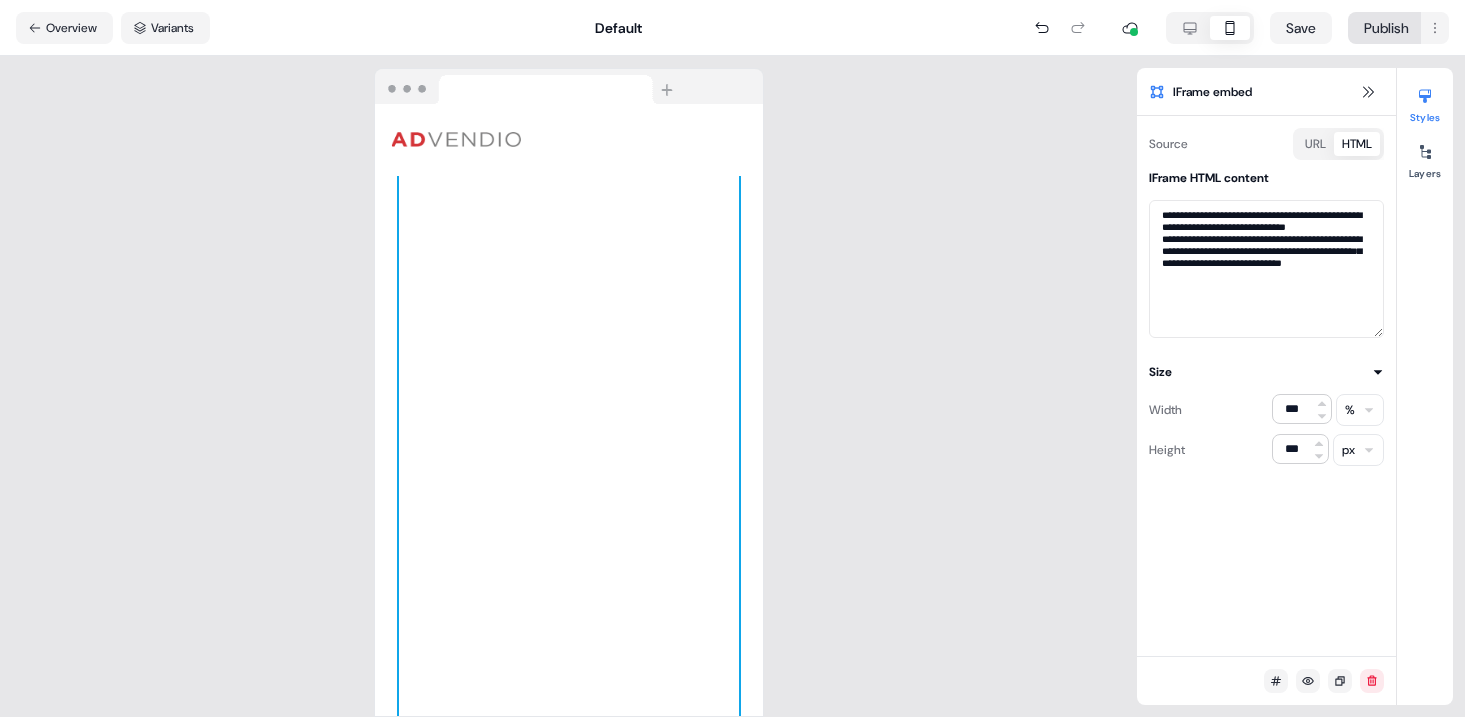 click on "**********" at bounding box center [732, 358] 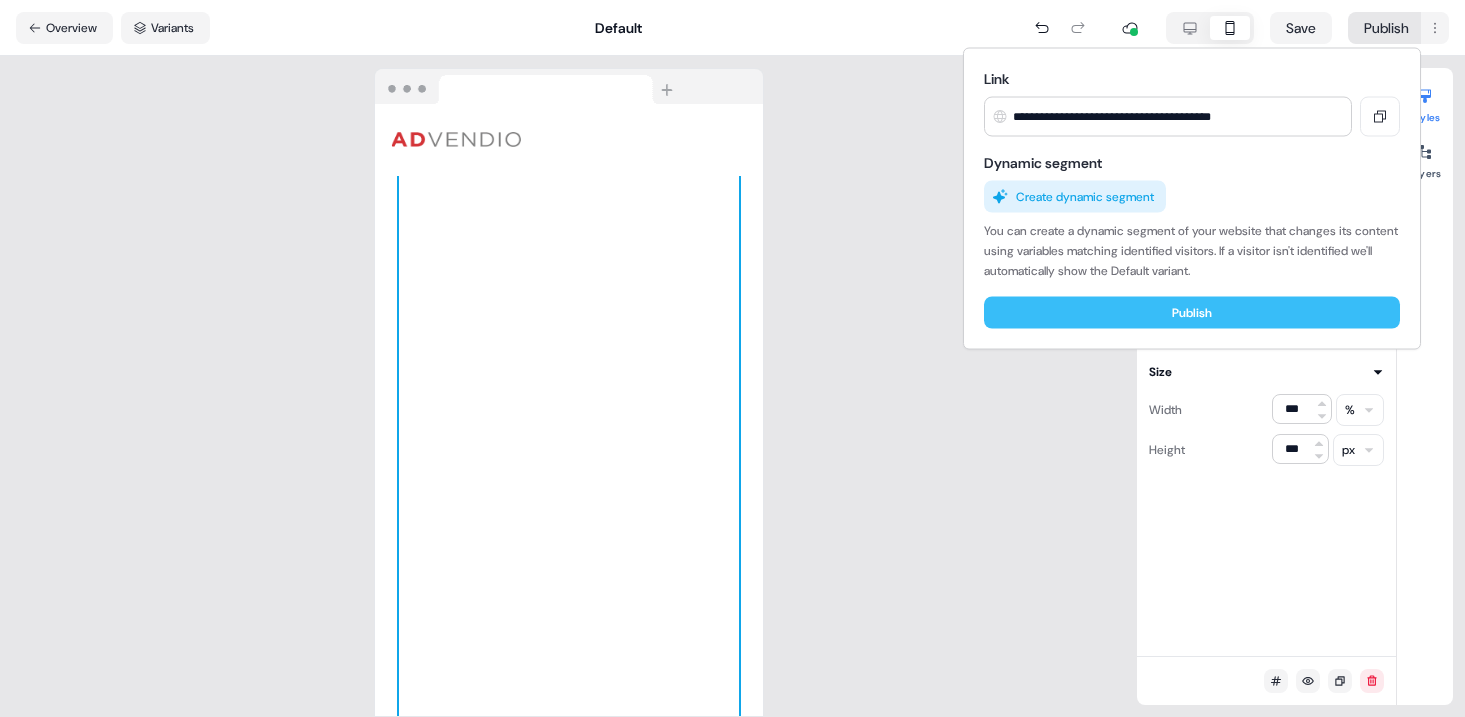 click on "Publish" at bounding box center (1192, 313) 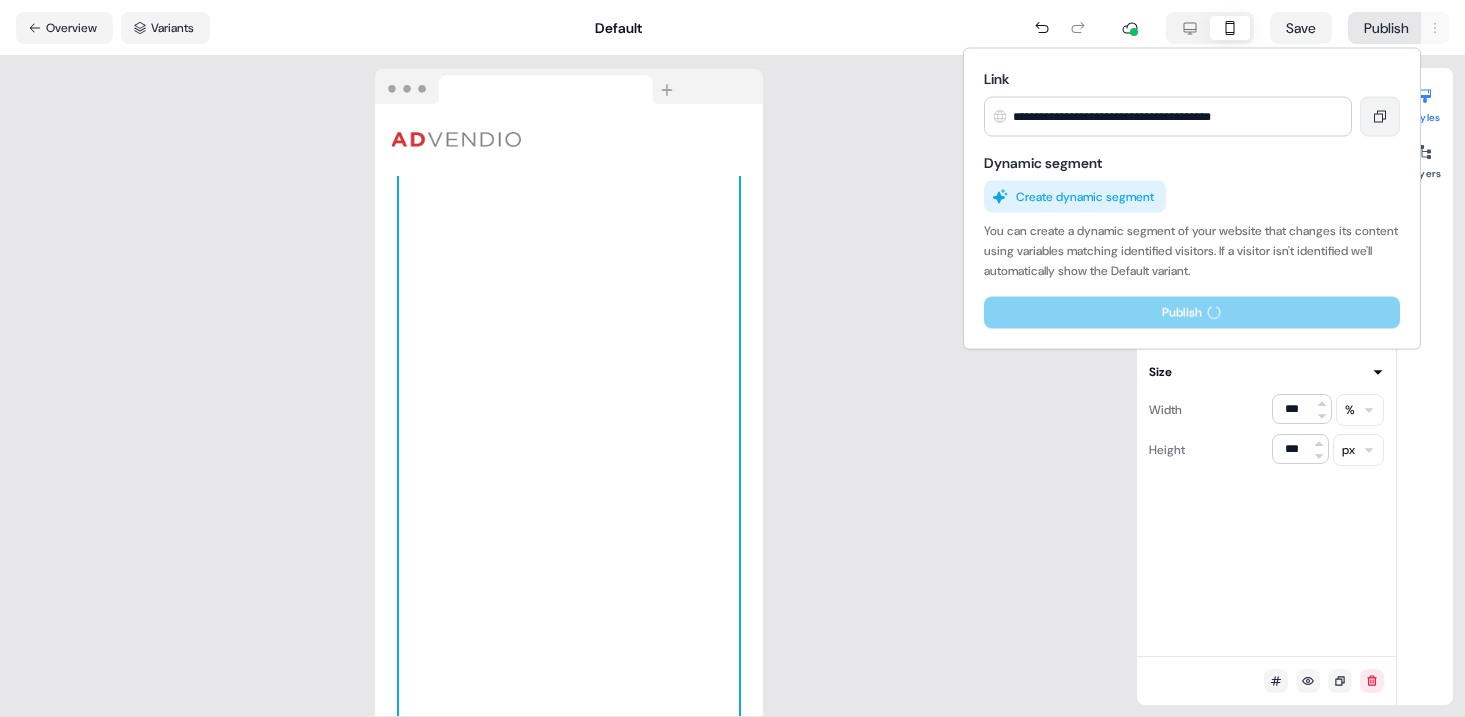 click 